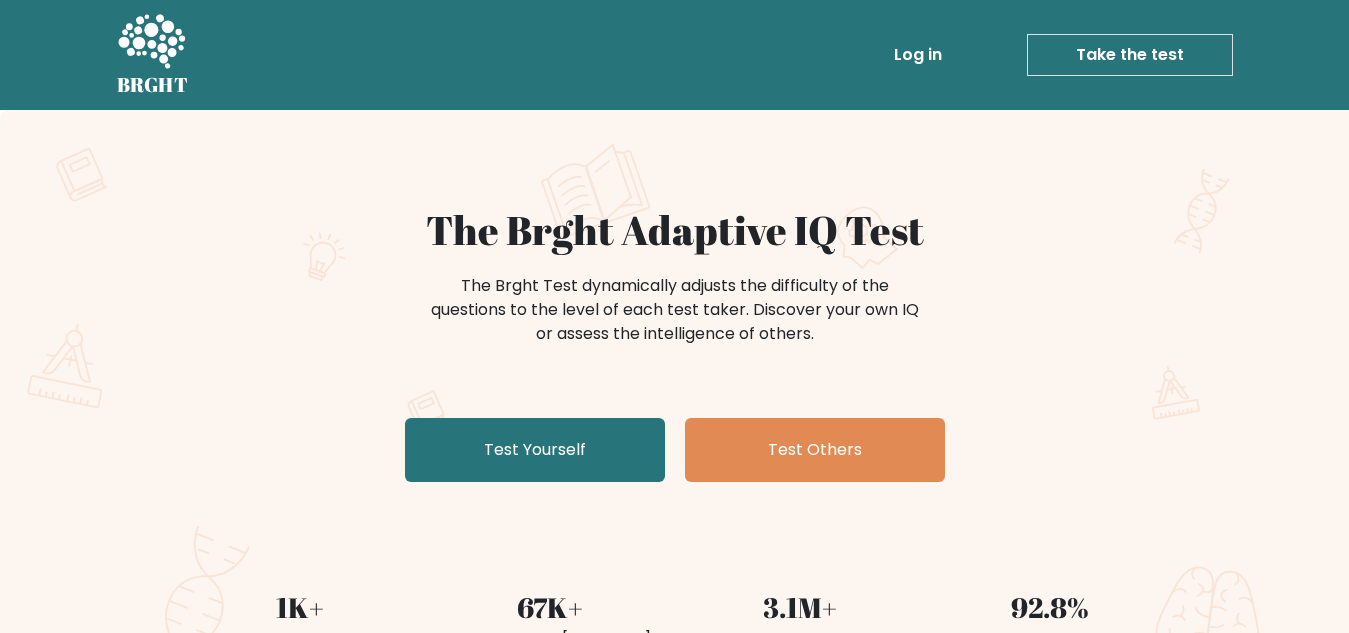 scroll, scrollTop: 0, scrollLeft: 0, axis: both 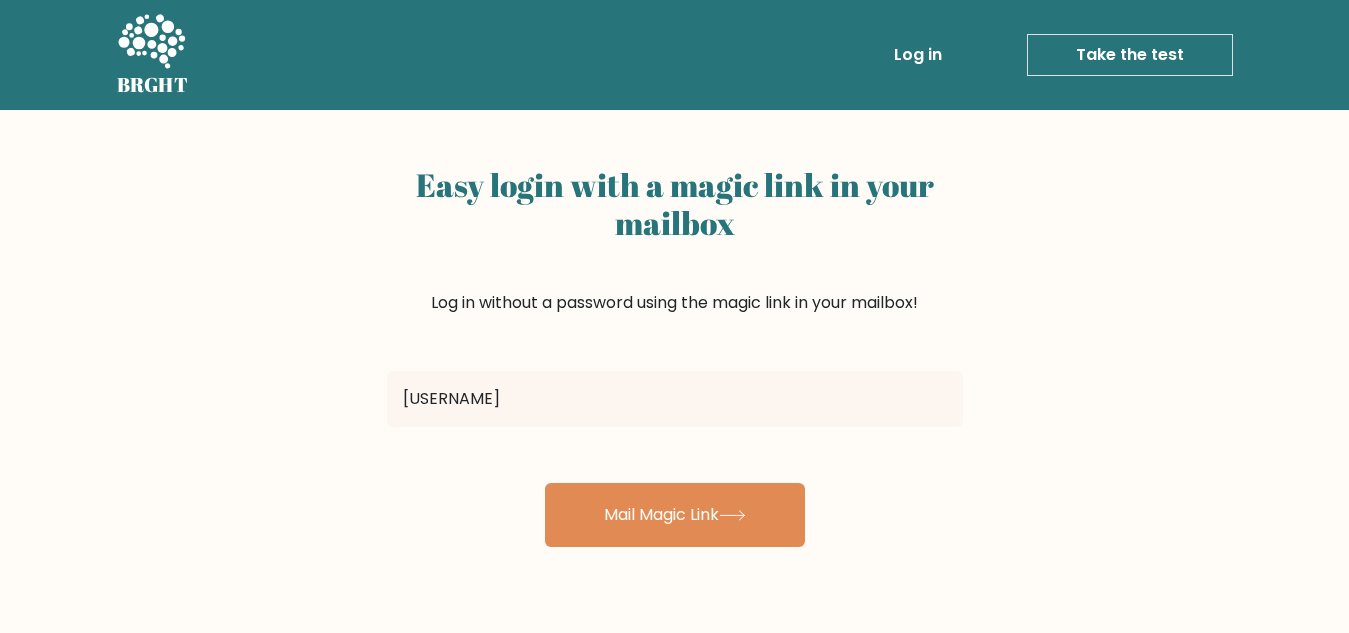 type on "[USERNAME]@[DOMAIN]" 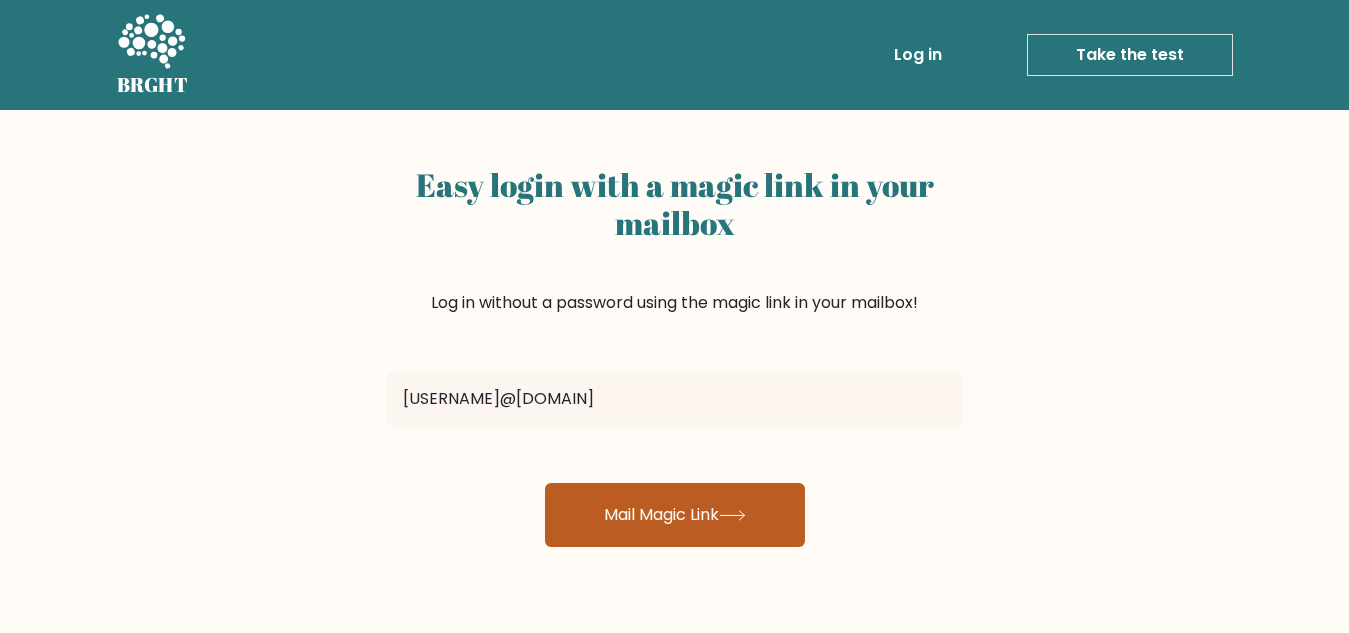 click on "Mail Magic Link" at bounding box center (675, 515) 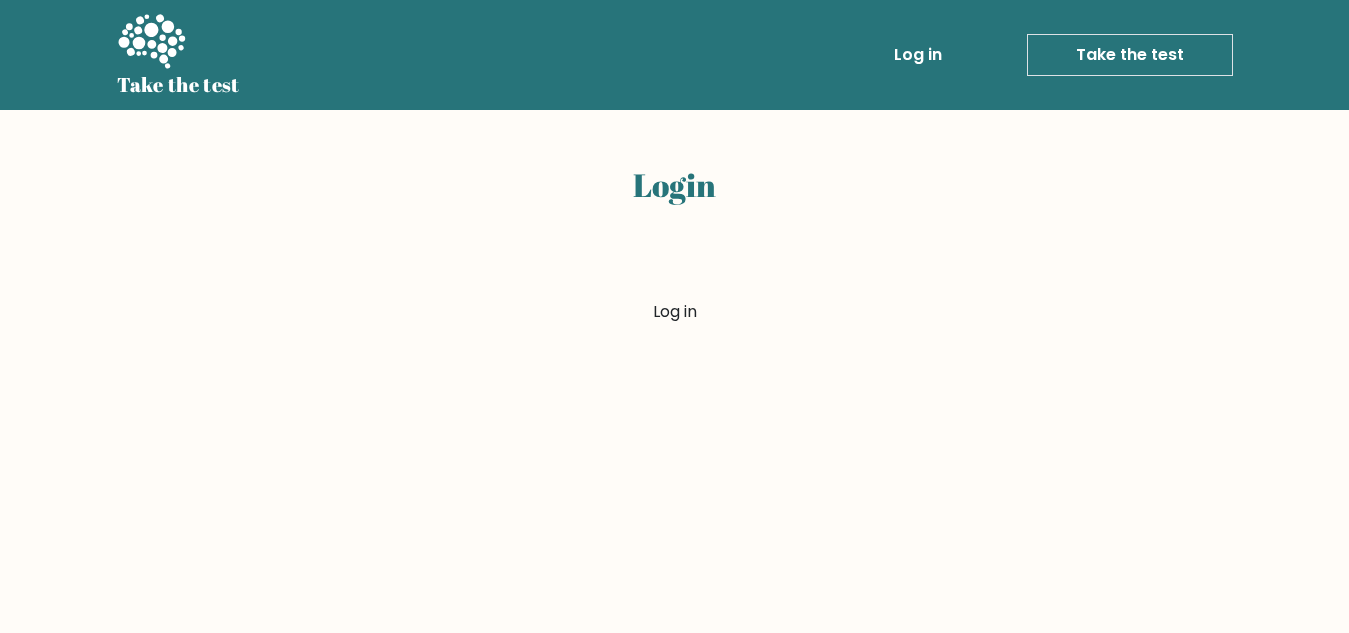 scroll, scrollTop: 0, scrollLeft: 0, axis: both 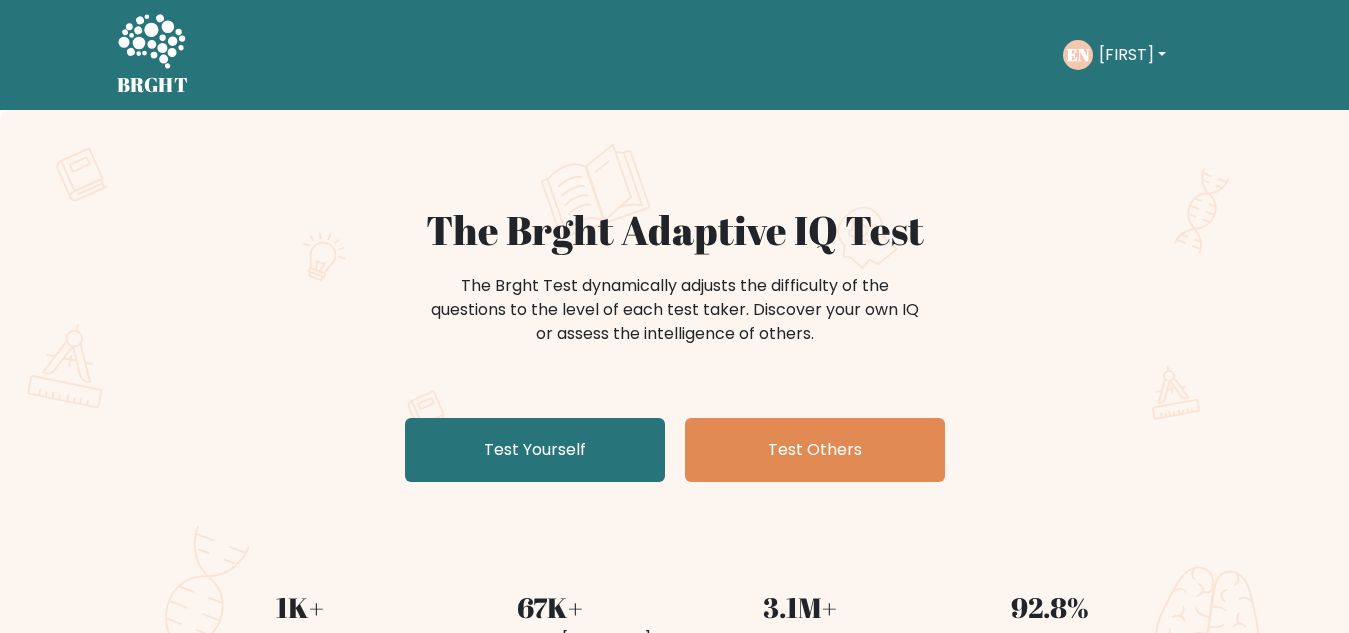 click on "[FIRST]" at bounding box center (1132, 55) 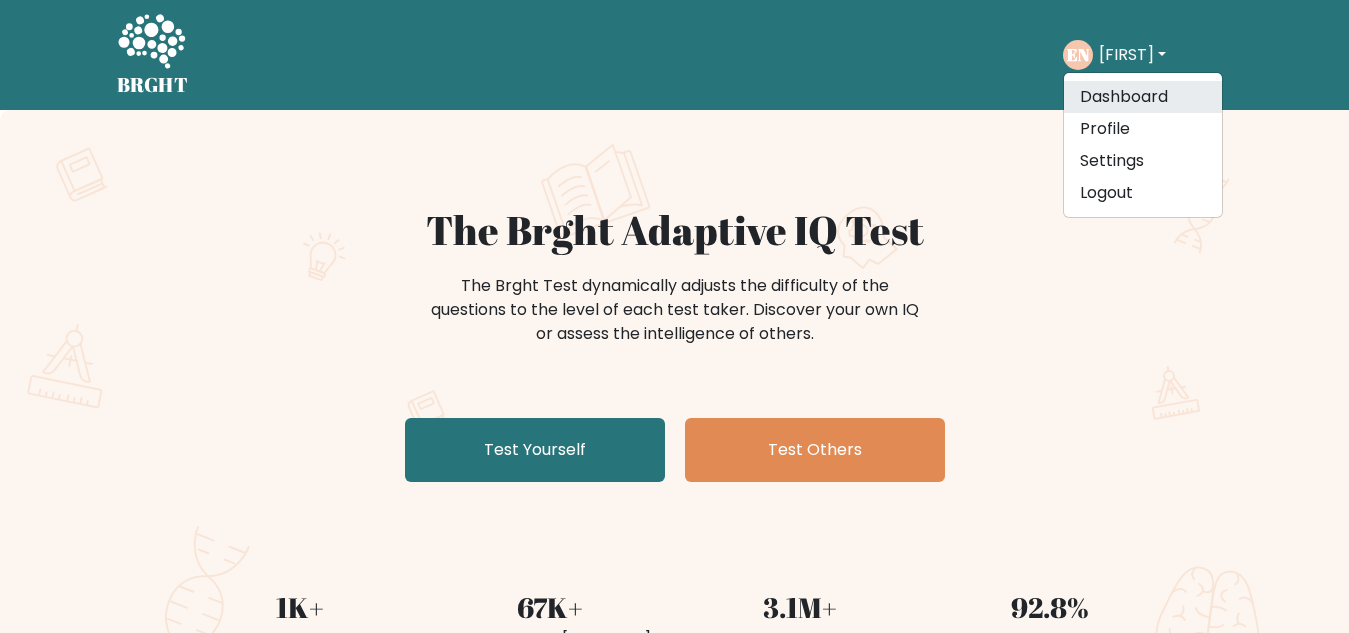 click on "Dashboard" at bounding box center (1143, 97) 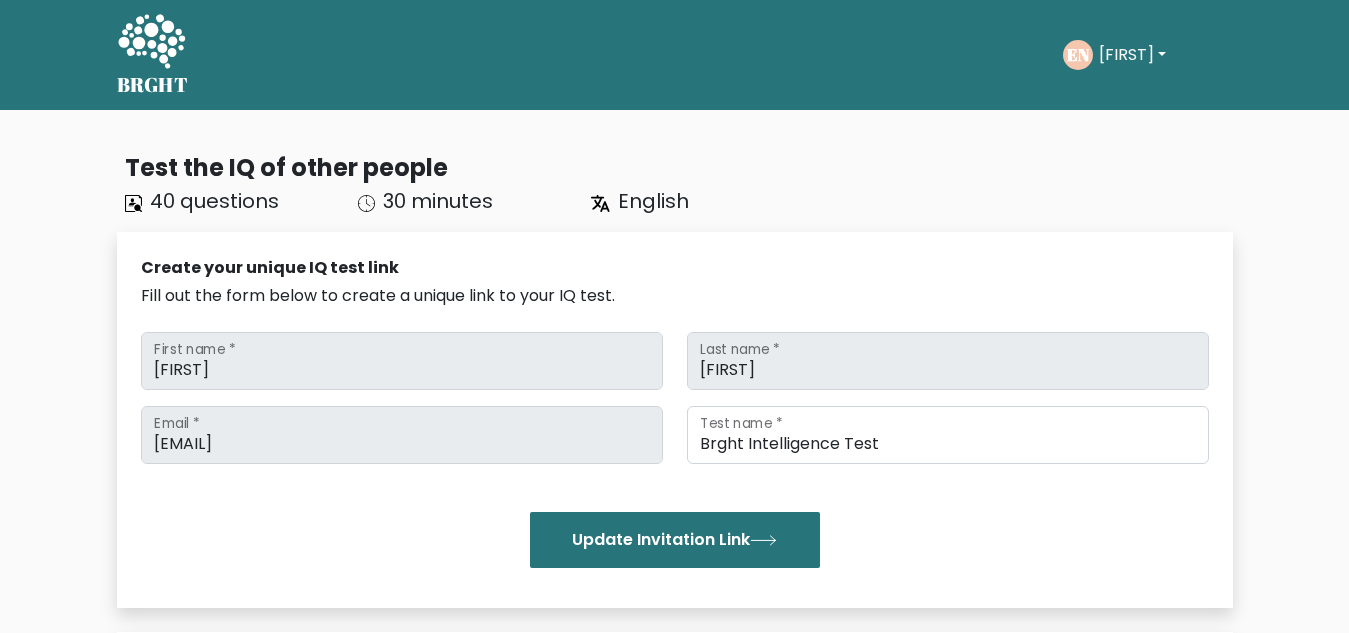 scroll, scrollTop: 0, scrollLeft: 0, axis: both 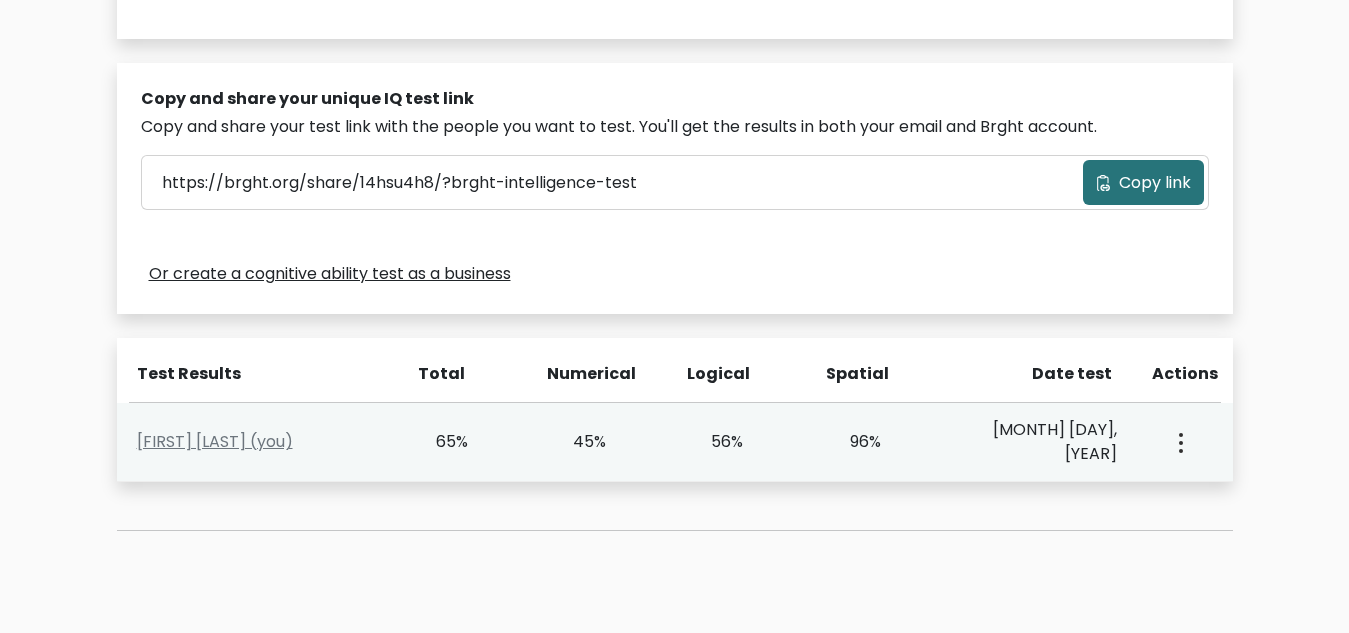 click at bounding box center [1181, 443] 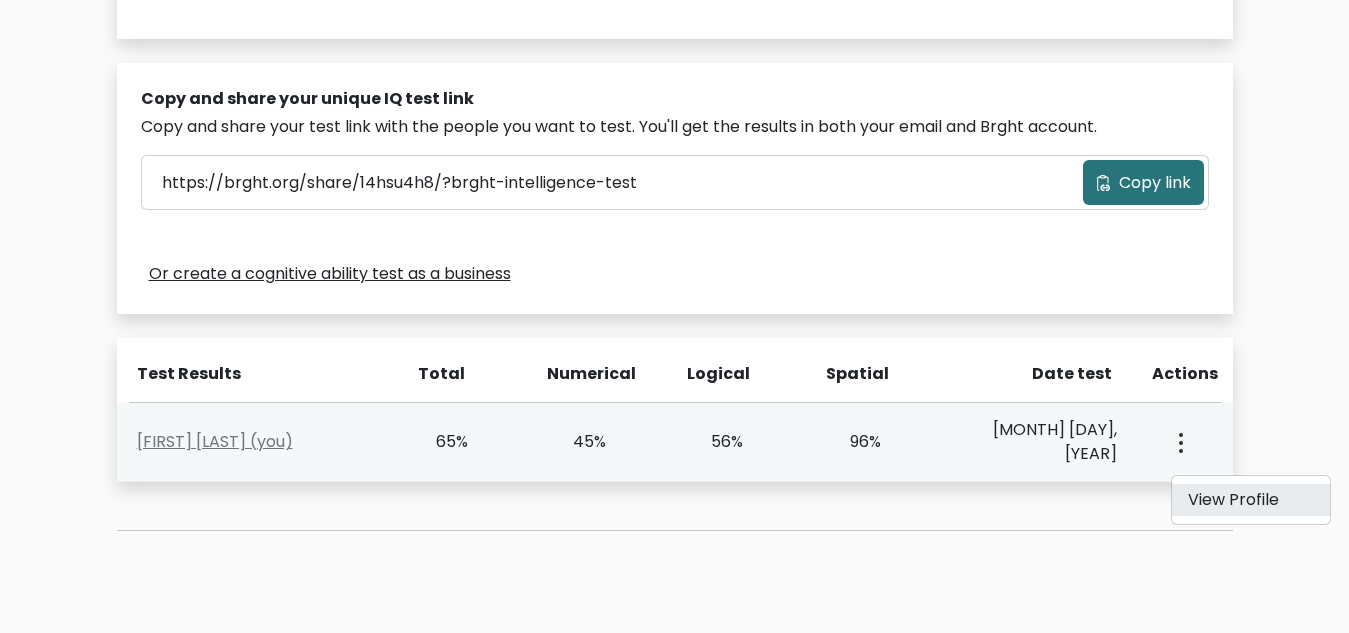 click on "View Profile" at bounding box center [1251, 500] 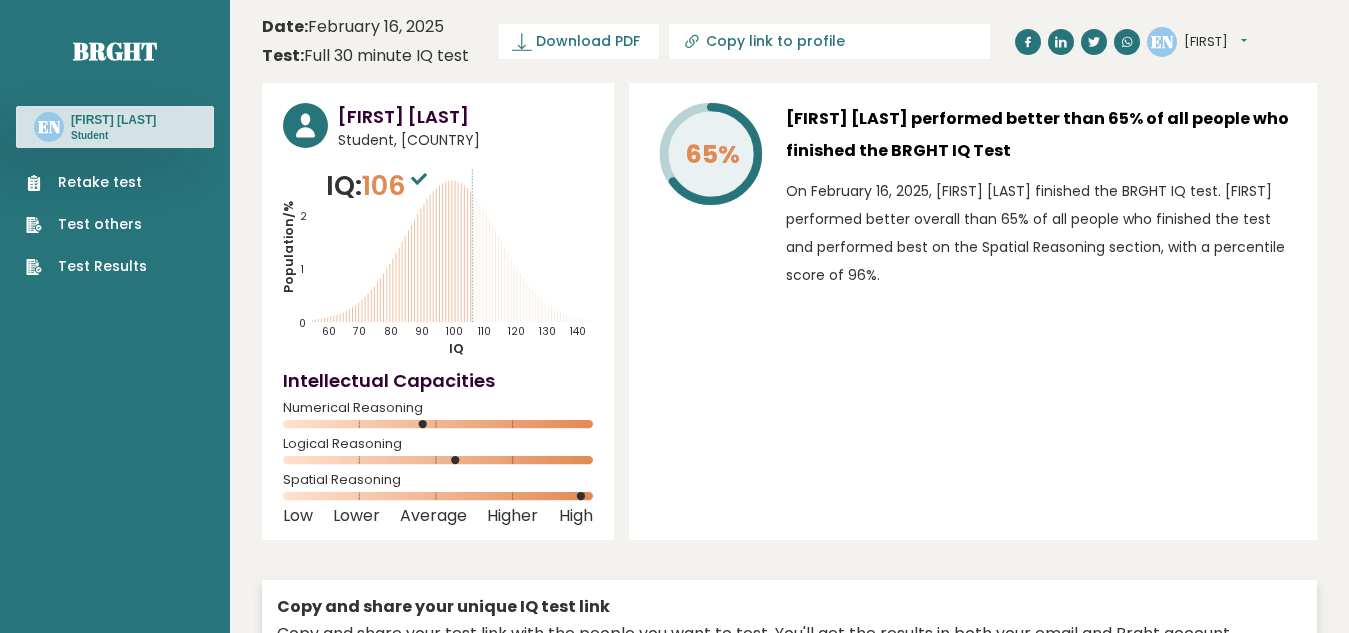 scroll, scrollTop: 0, scrollLeft: 0, axis: both 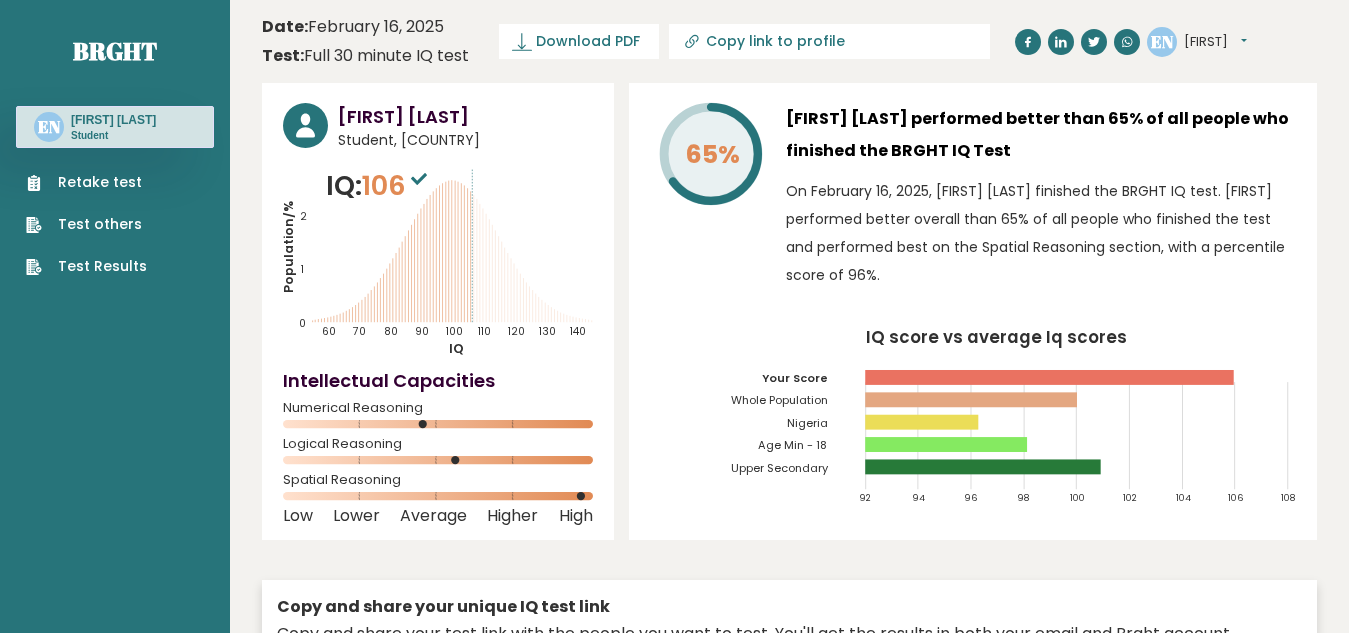 click on "Retake test" at bounding box center (86, 182) 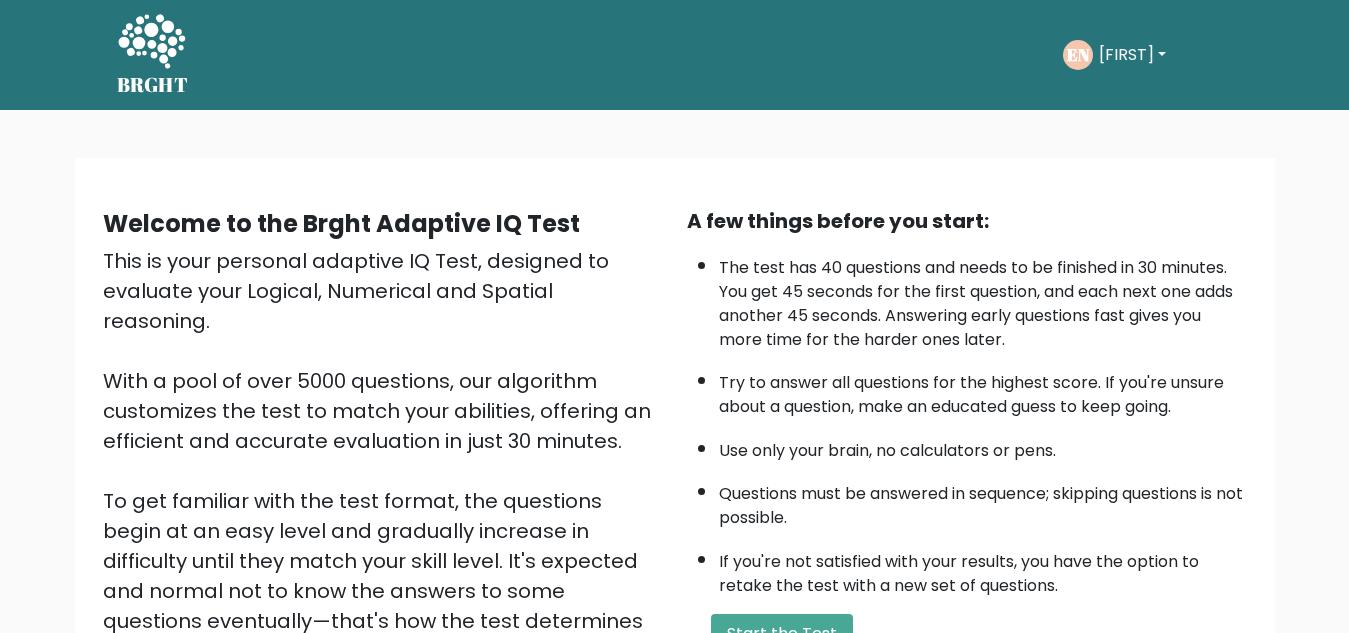 scroll, scrollTop: 0, scrollLeft: 0, axis: both 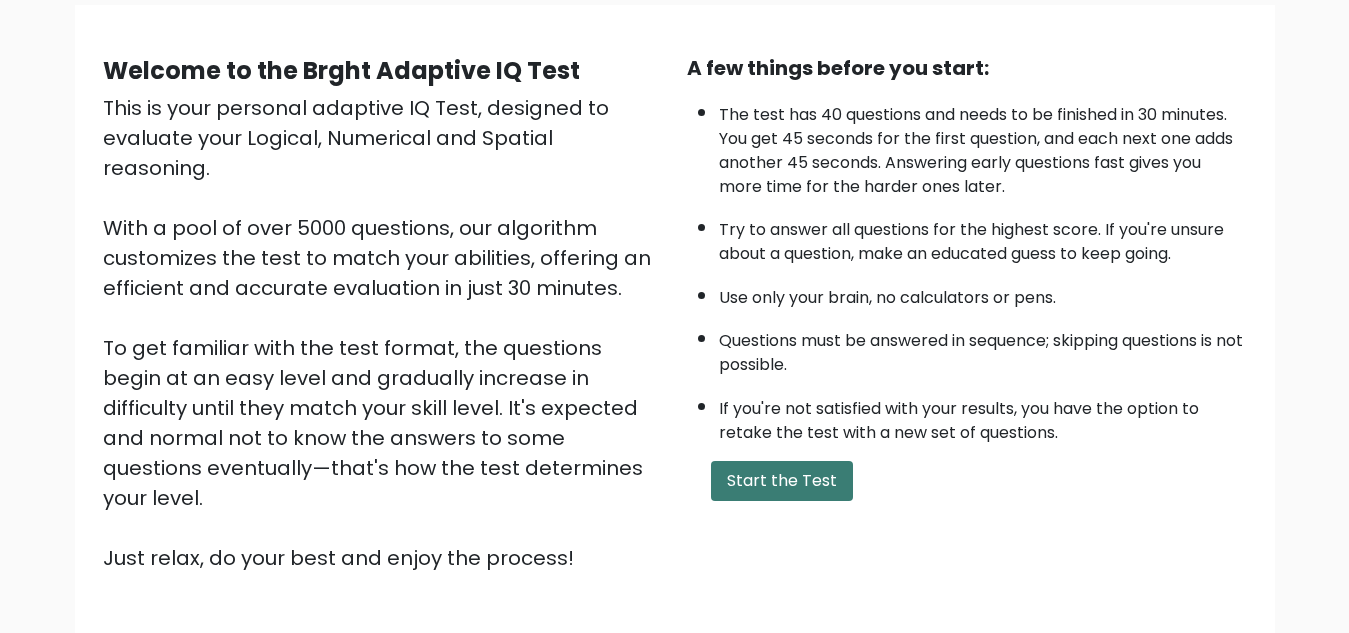click on "Start the Test" at bounding box center (782, 481) 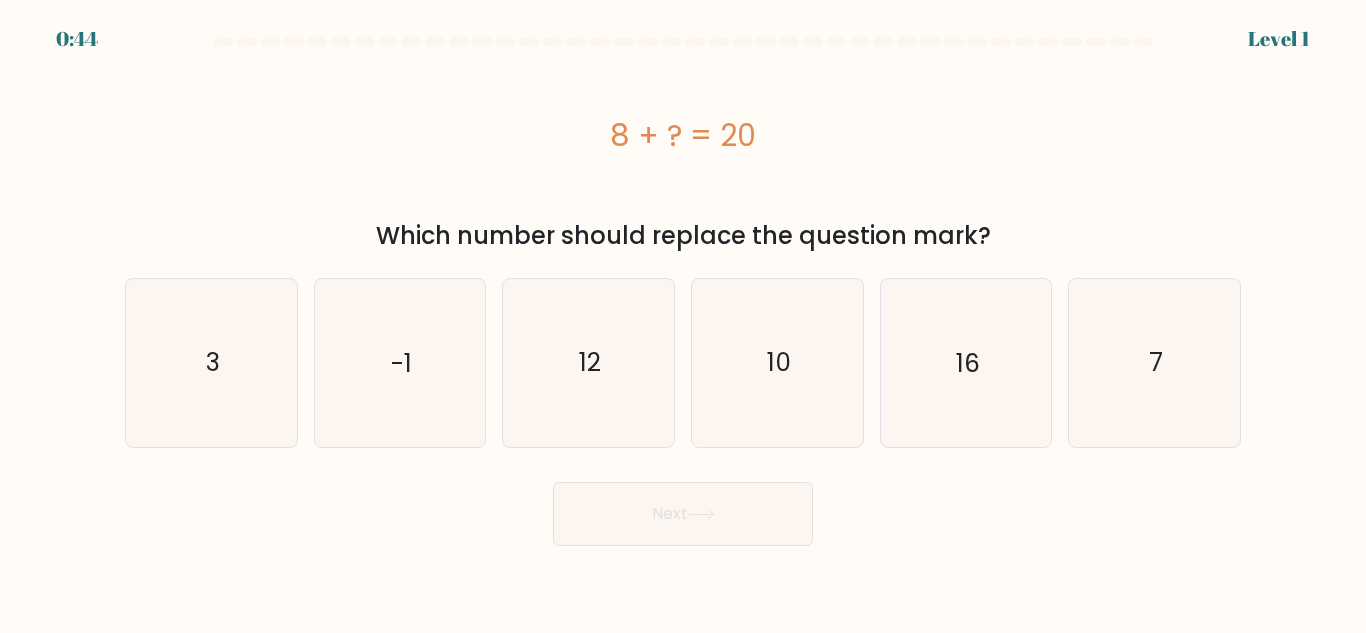 scroll, scrollTop: 0, scrollLeft: 0, axis: both 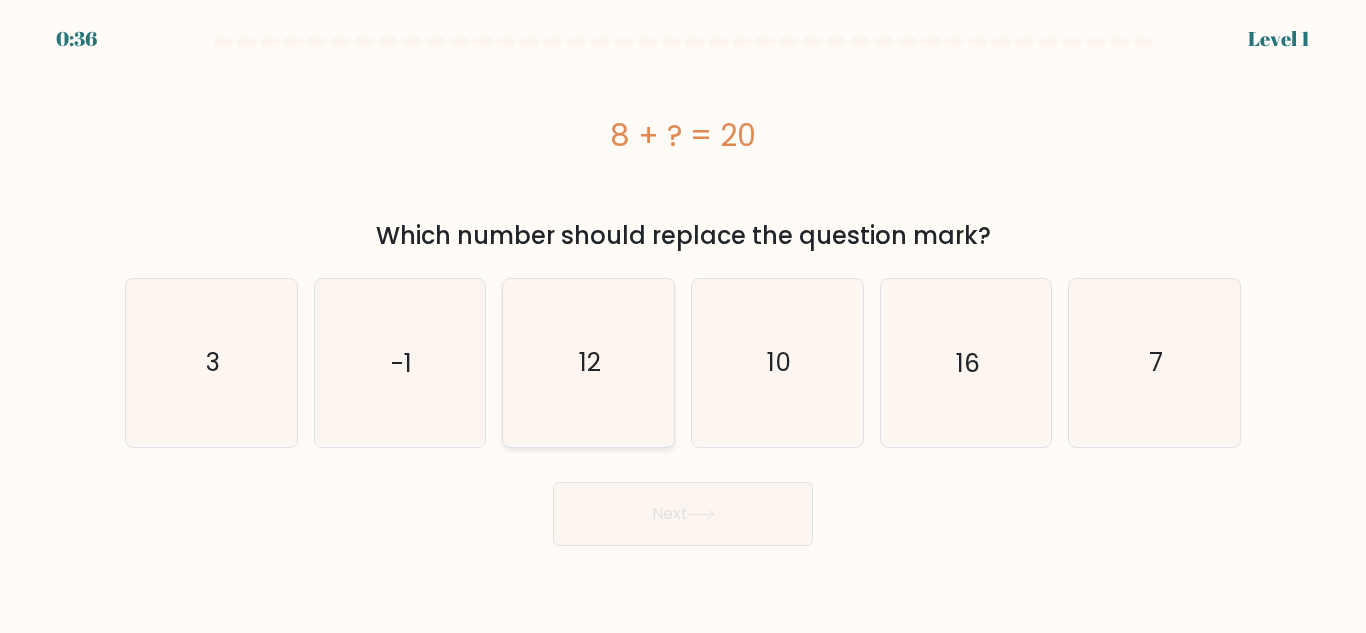 click on "12" at bounding box center [588, 362] 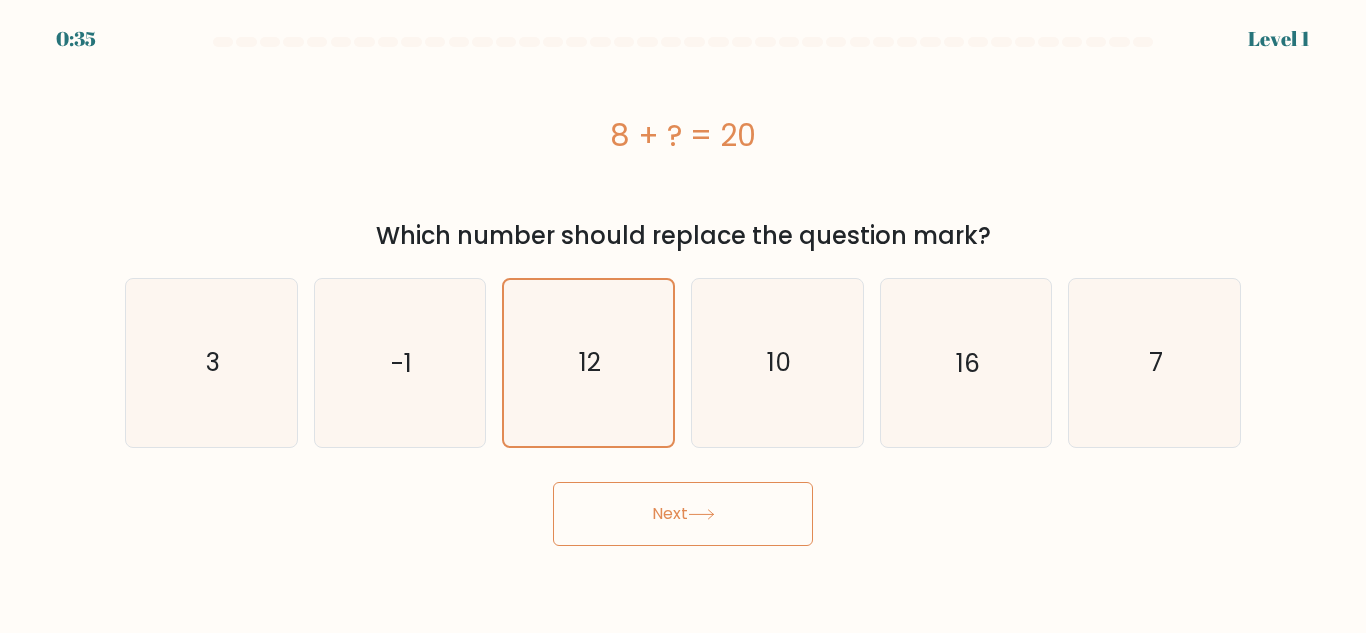 click on "Next" at bounding box center (683, 514) 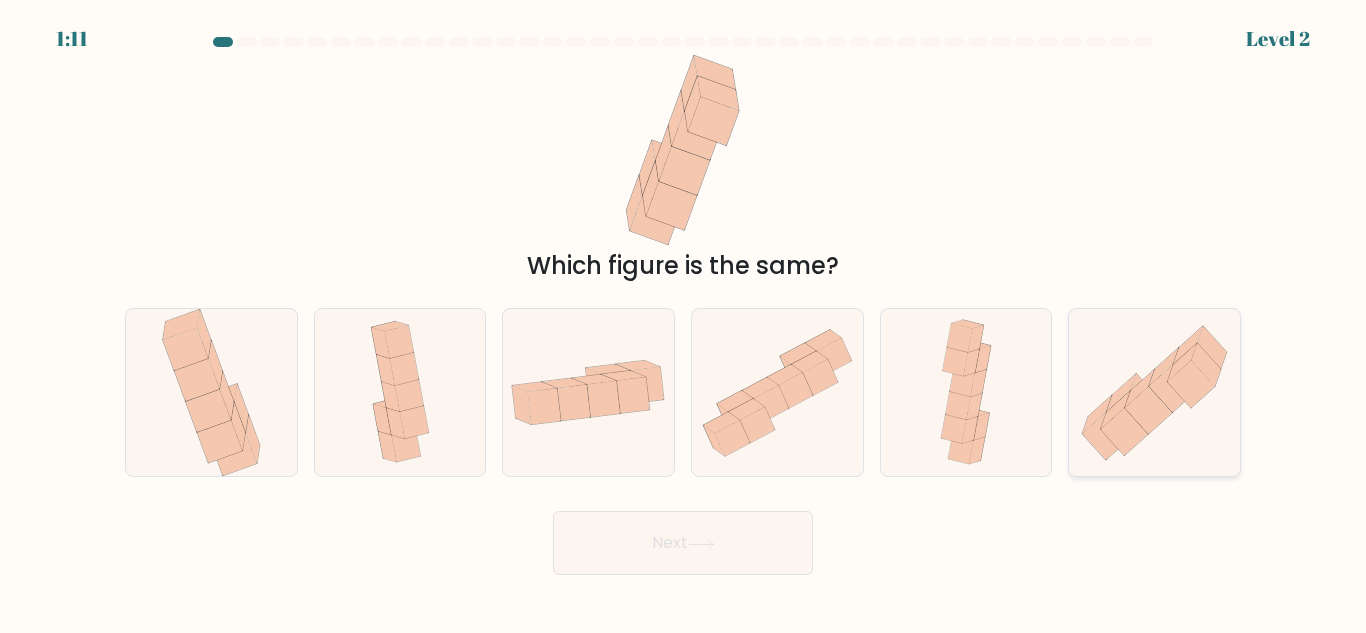 click at bounding box center [1124, 431] 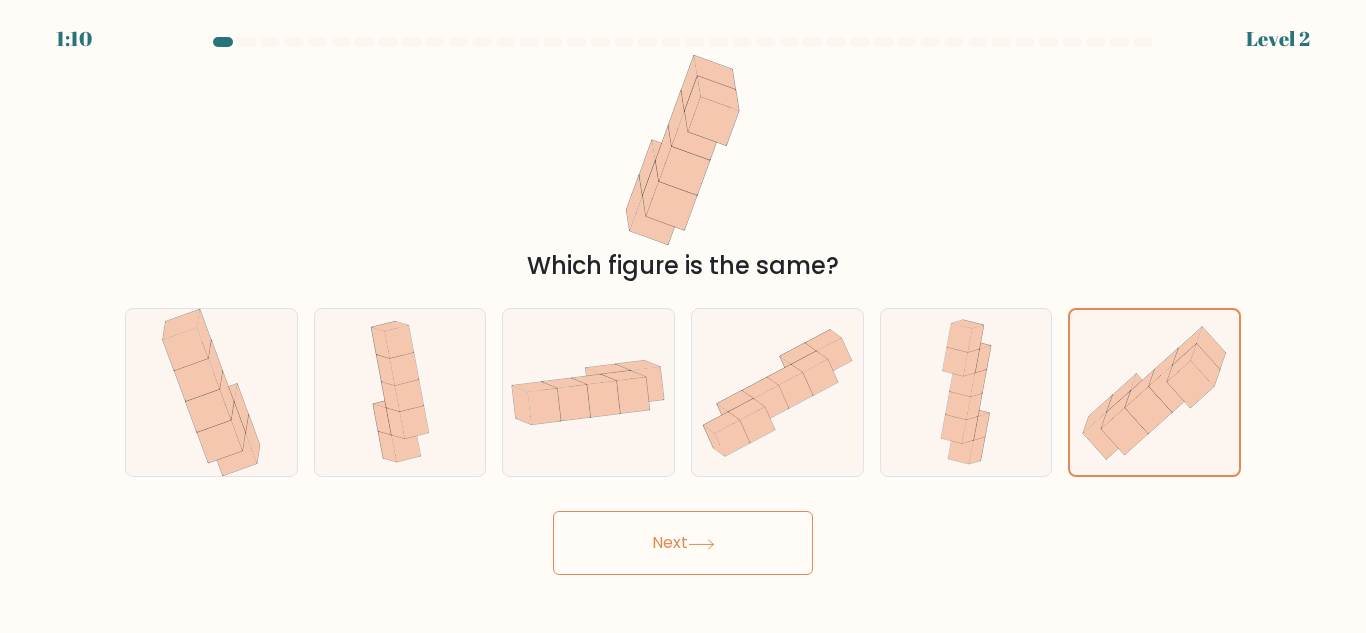 click on "Next" at bounding box center (683, 543) 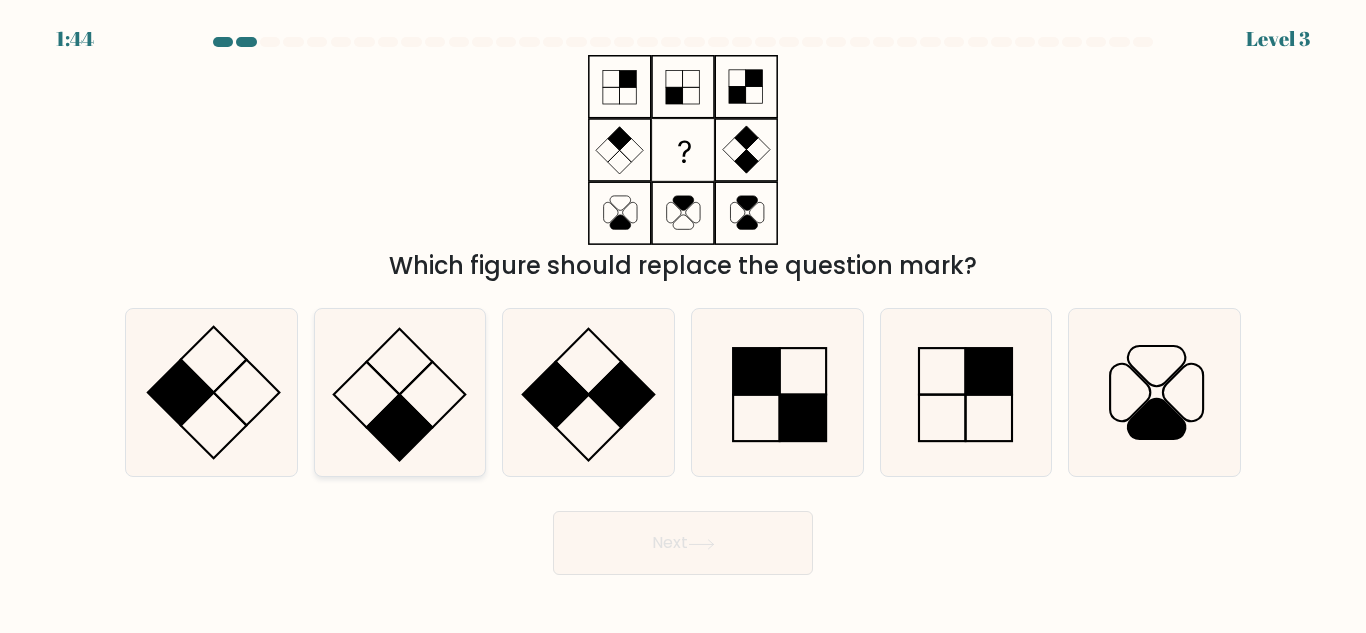 click at bounding box center (400, 428) 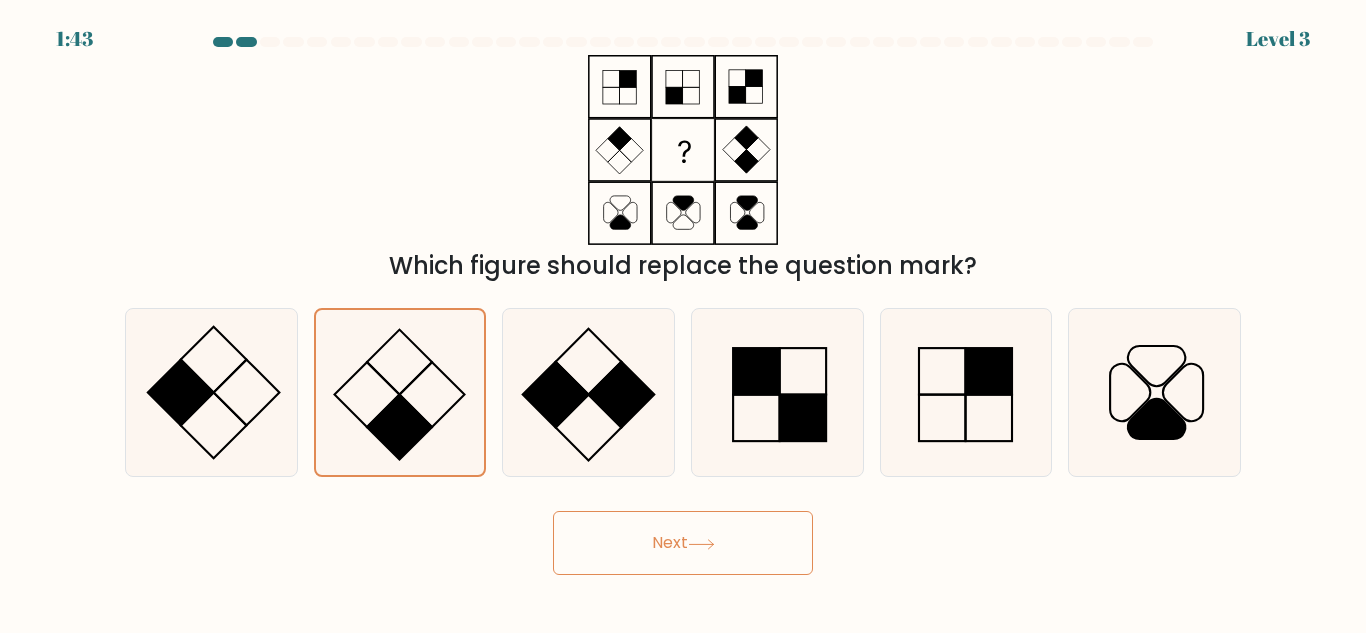 click on "Next" at bounding box center (683, 543) 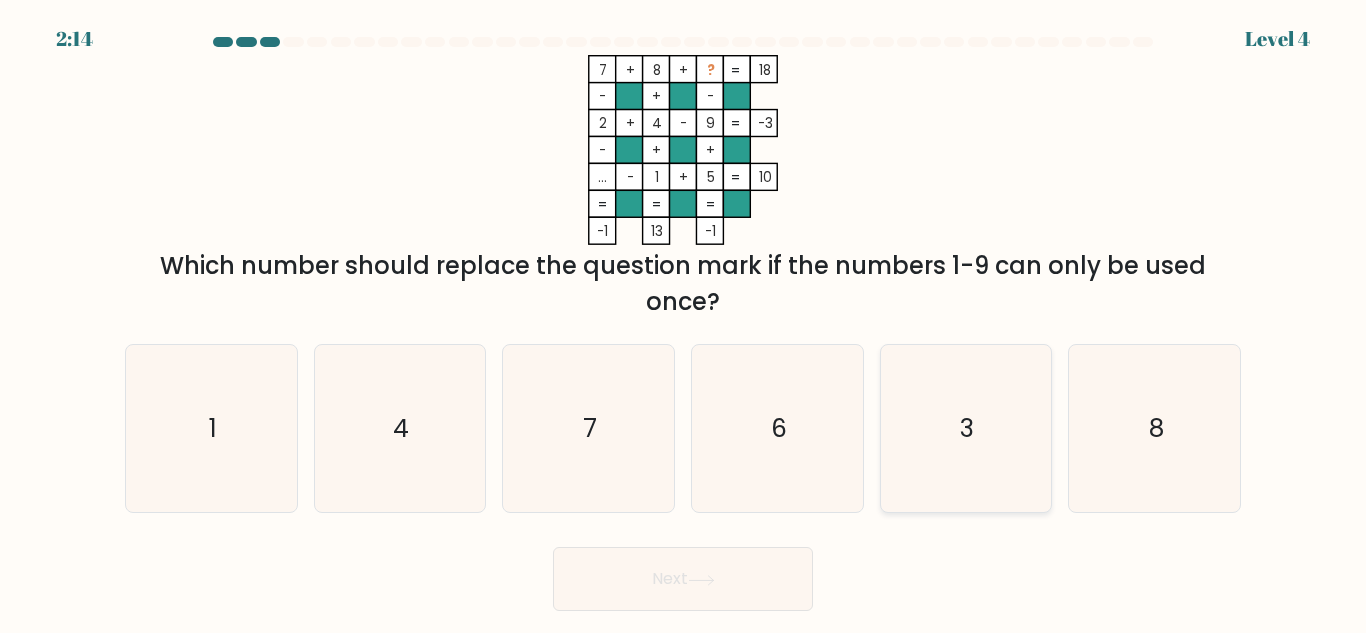 click on "3" at bounding box center [965, 428] 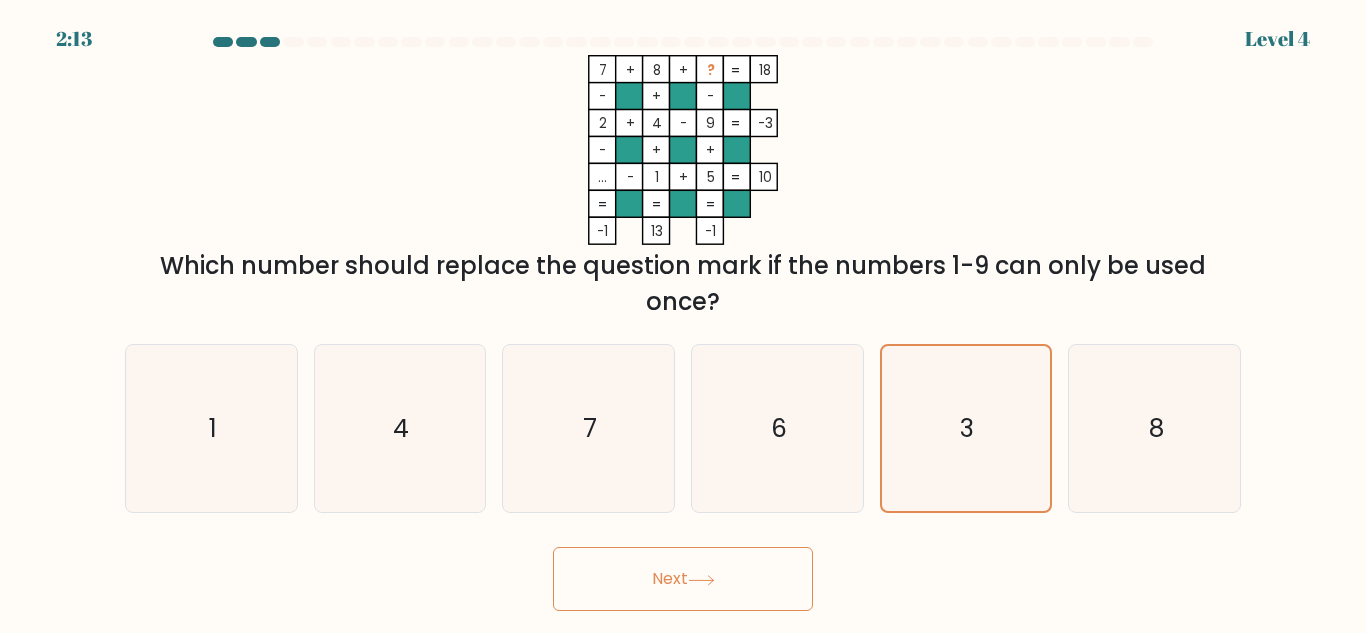 click on "Next" at bounding box center [683, 579] 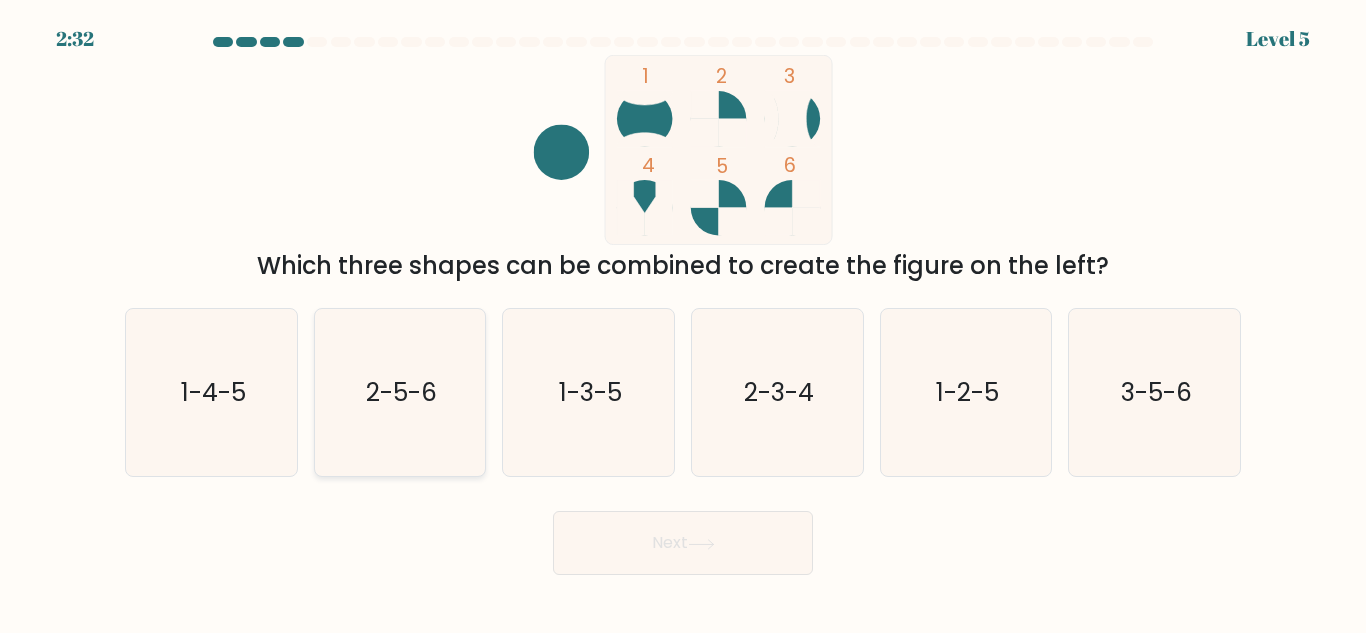 click on "2-5-6" at bounding box center [401, 392] 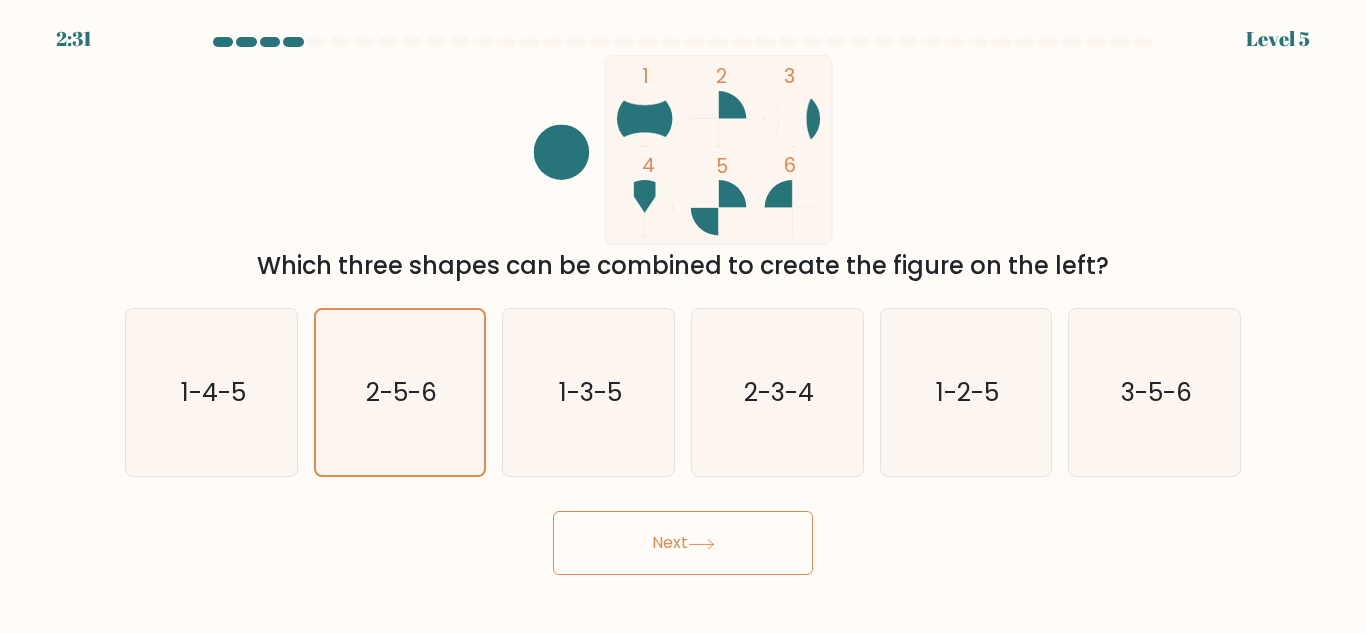 click on "Next" at bounding box center (683, 543) 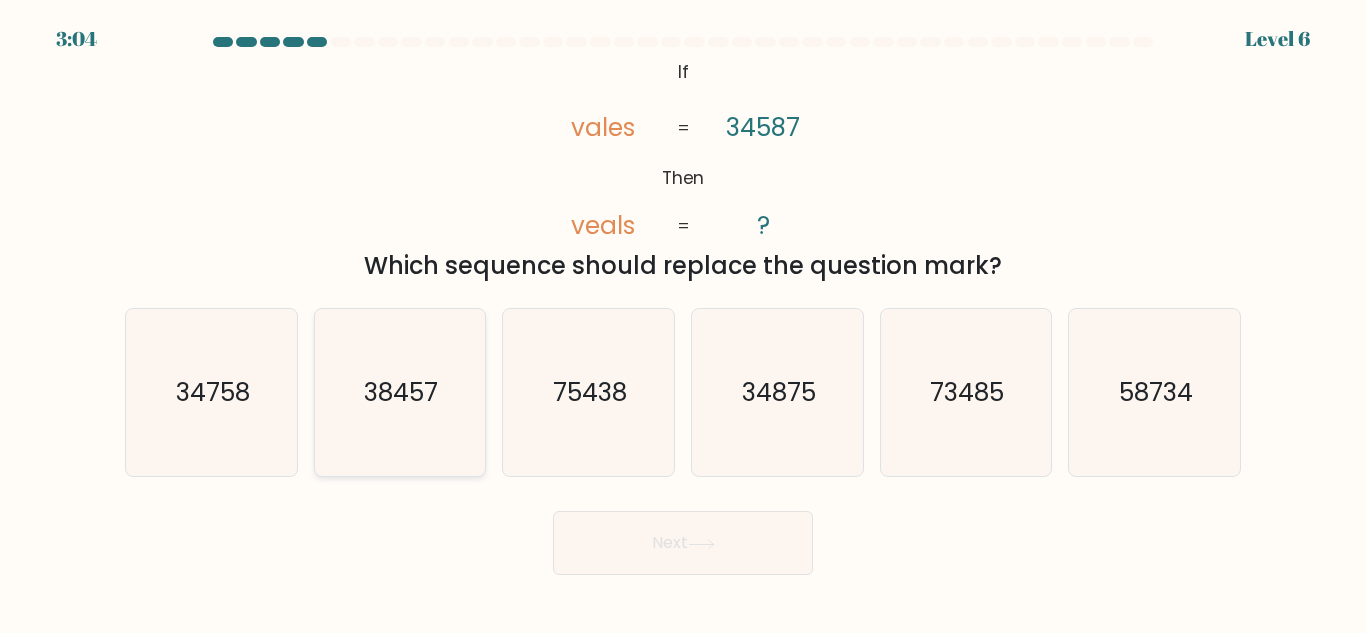 click on "38457" at bounding box center [399, 392] 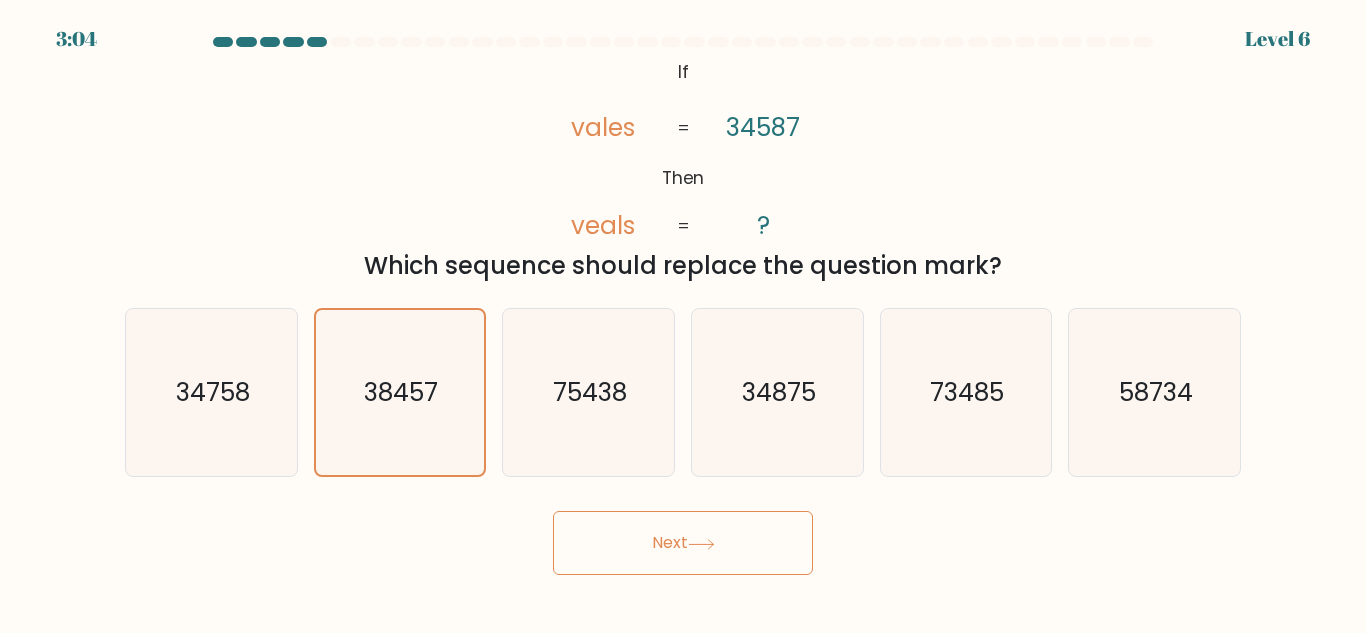 click on "Next" at bounding box center (683, 543) 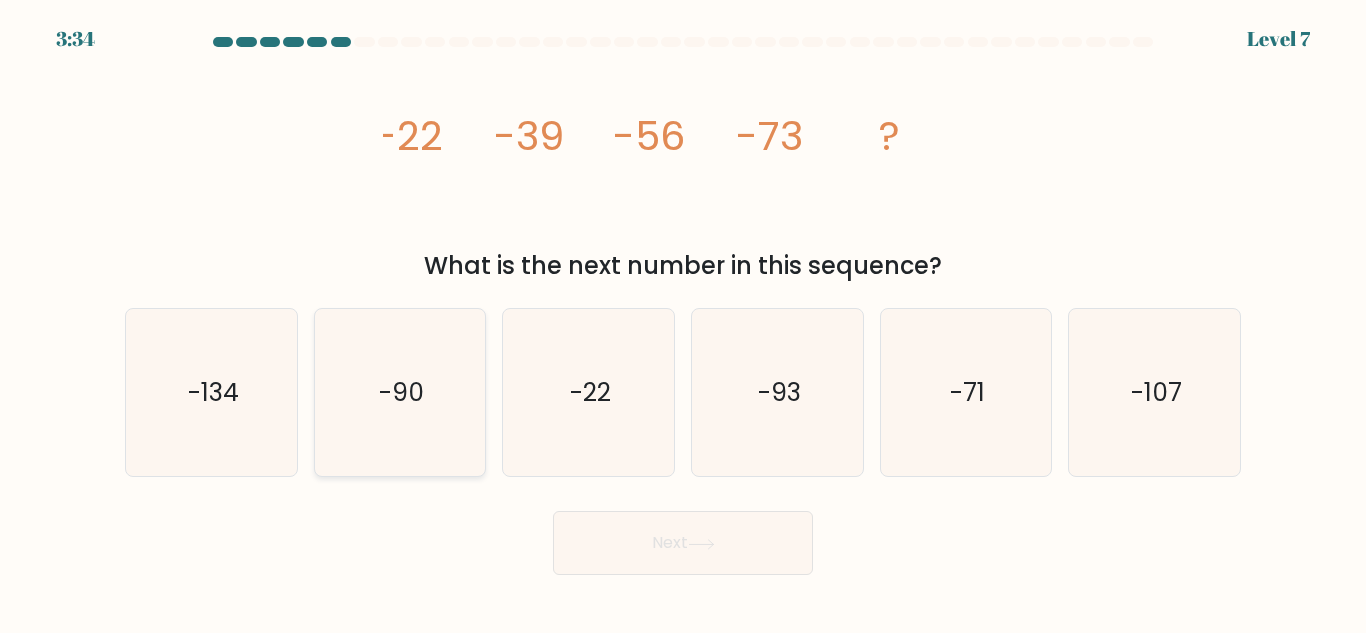 click on "-90" at bounding box center (399, 392) 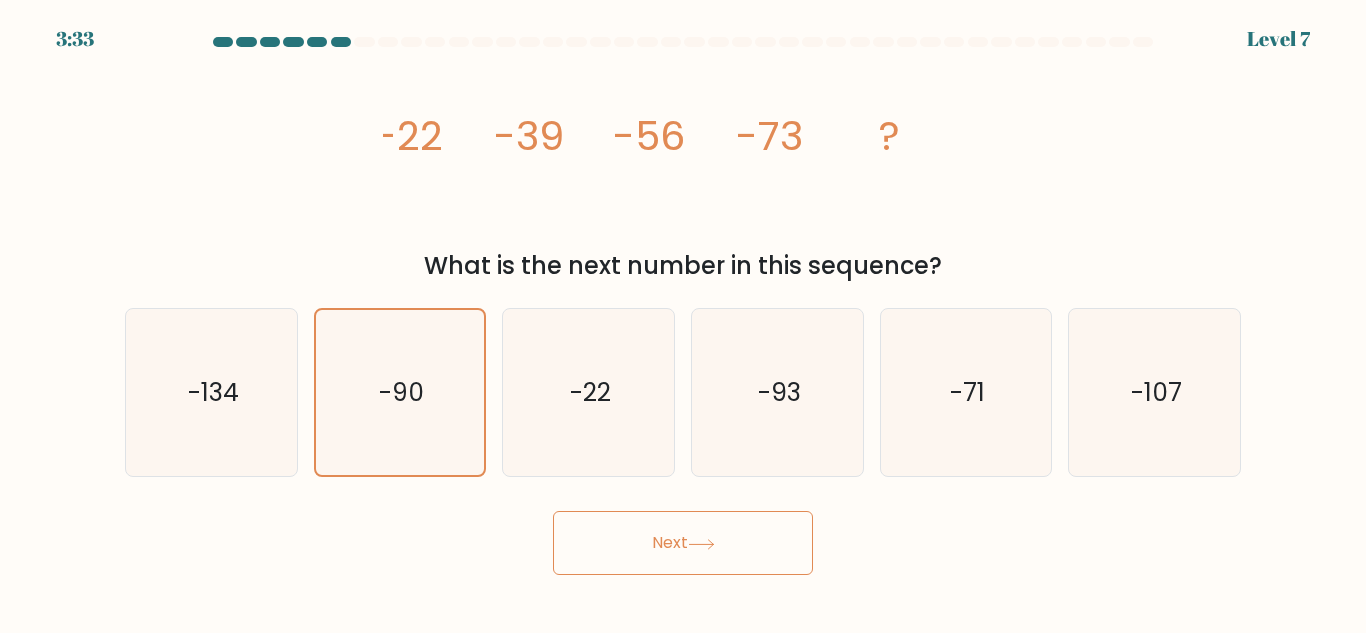 click on "Next" at bounding box center (683, 543) 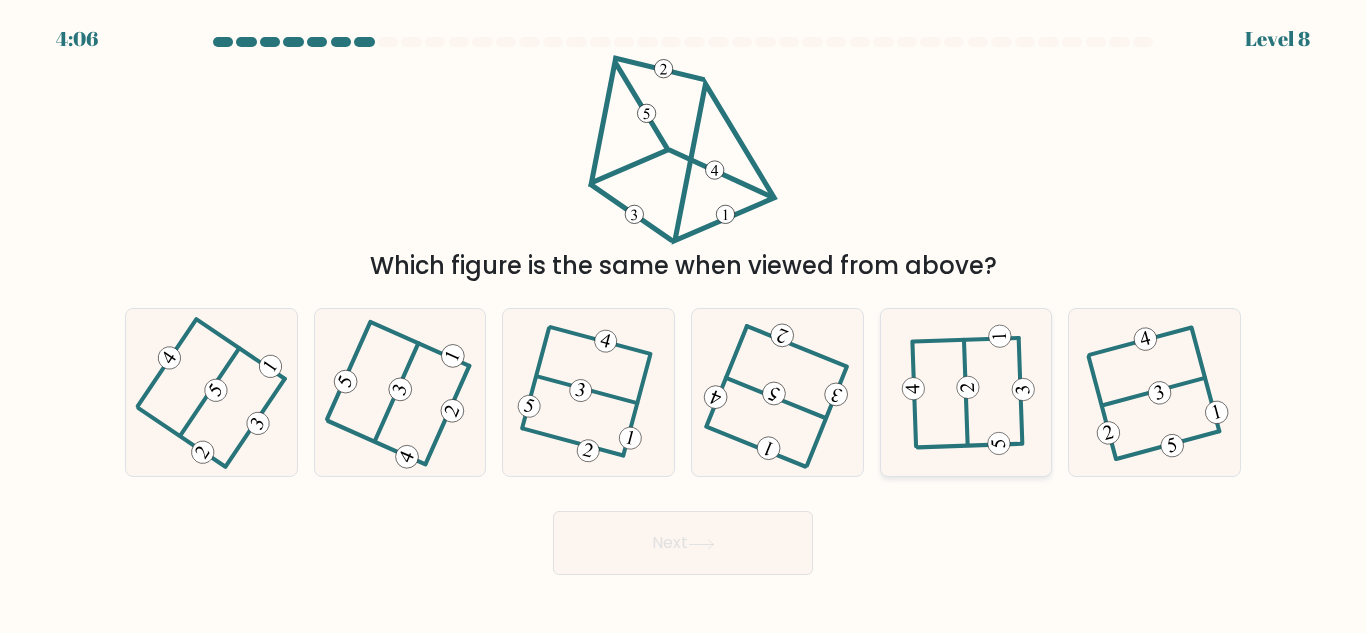 click at bounding box center [966, 393] 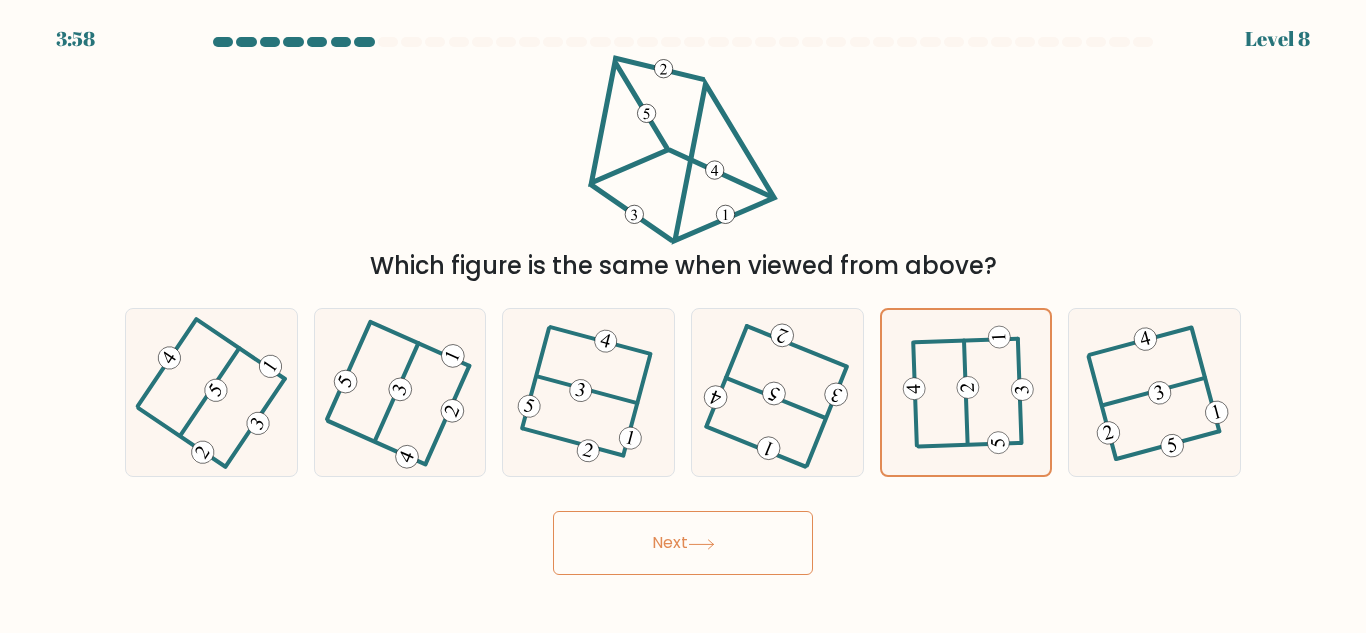 click on "Next" at bounding box center [683, 543] 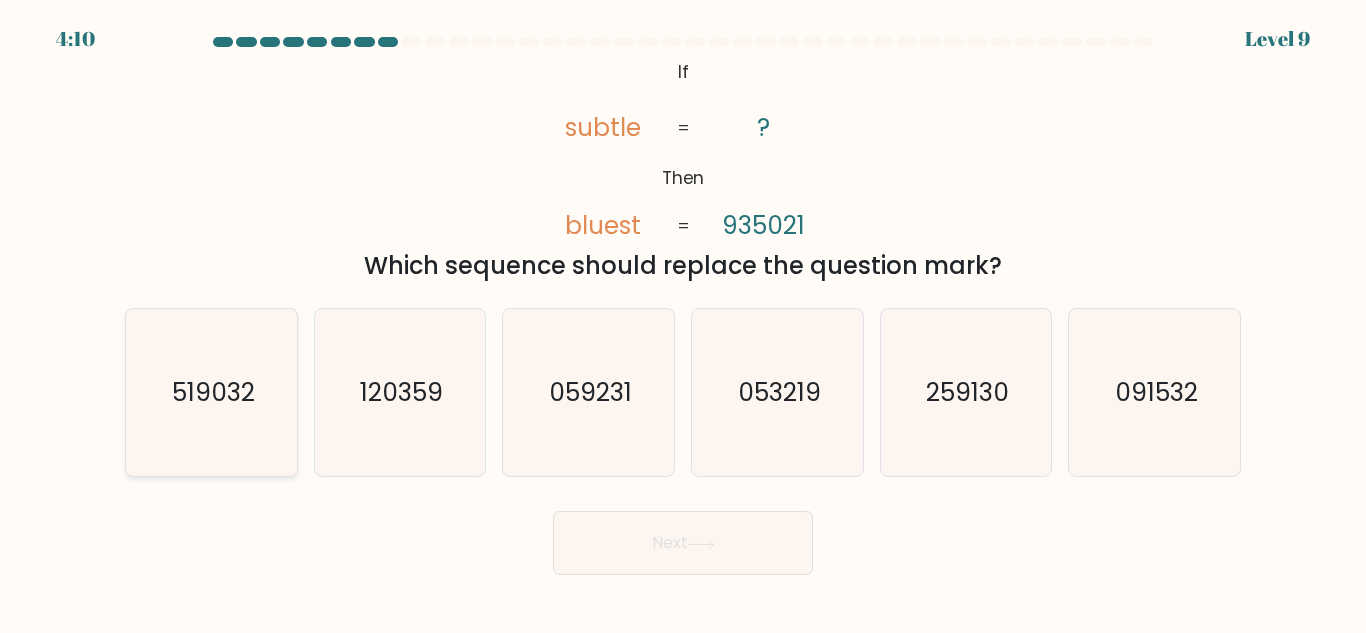 click on "519032" at bounding box center (212, 392) 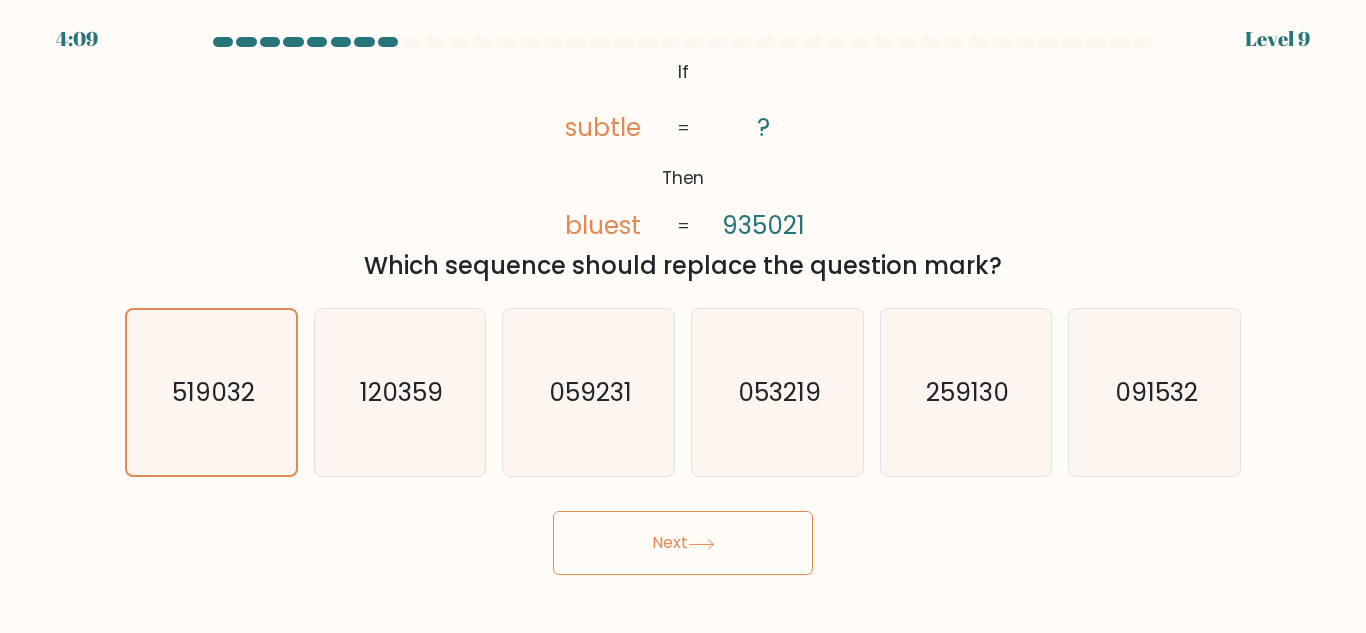 click on "Next" at bounding box center (683, 543) 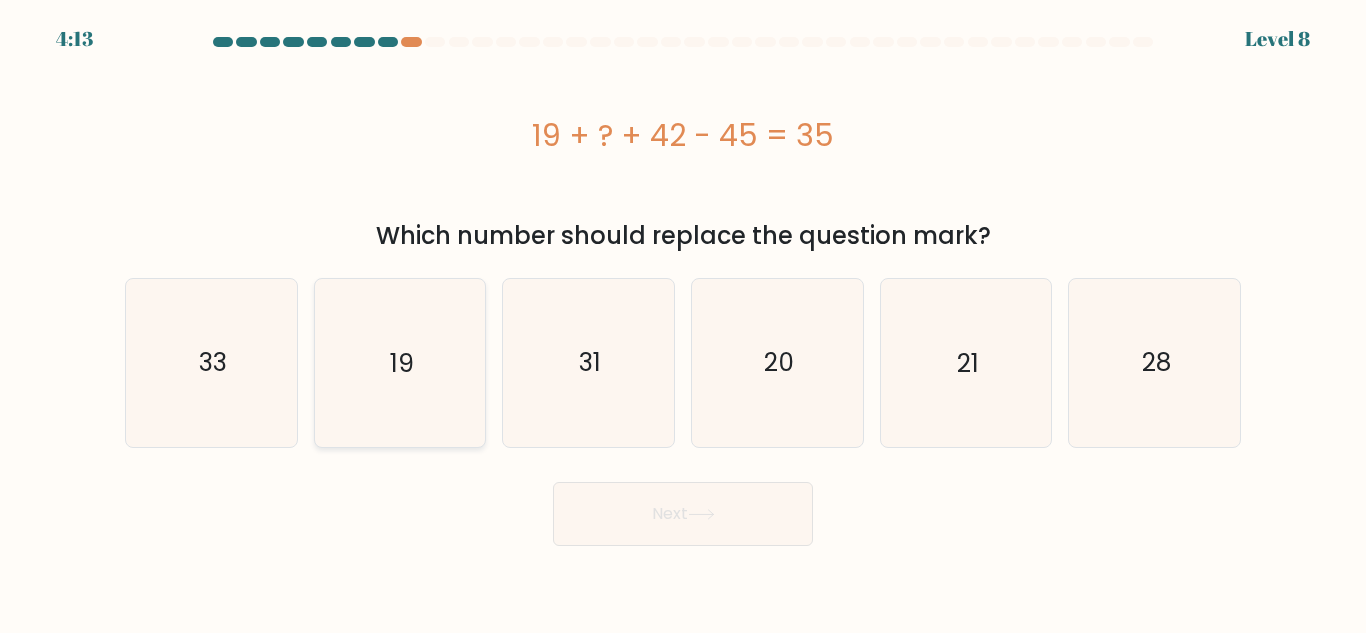 click on "19" at bounding box center (399, 362) 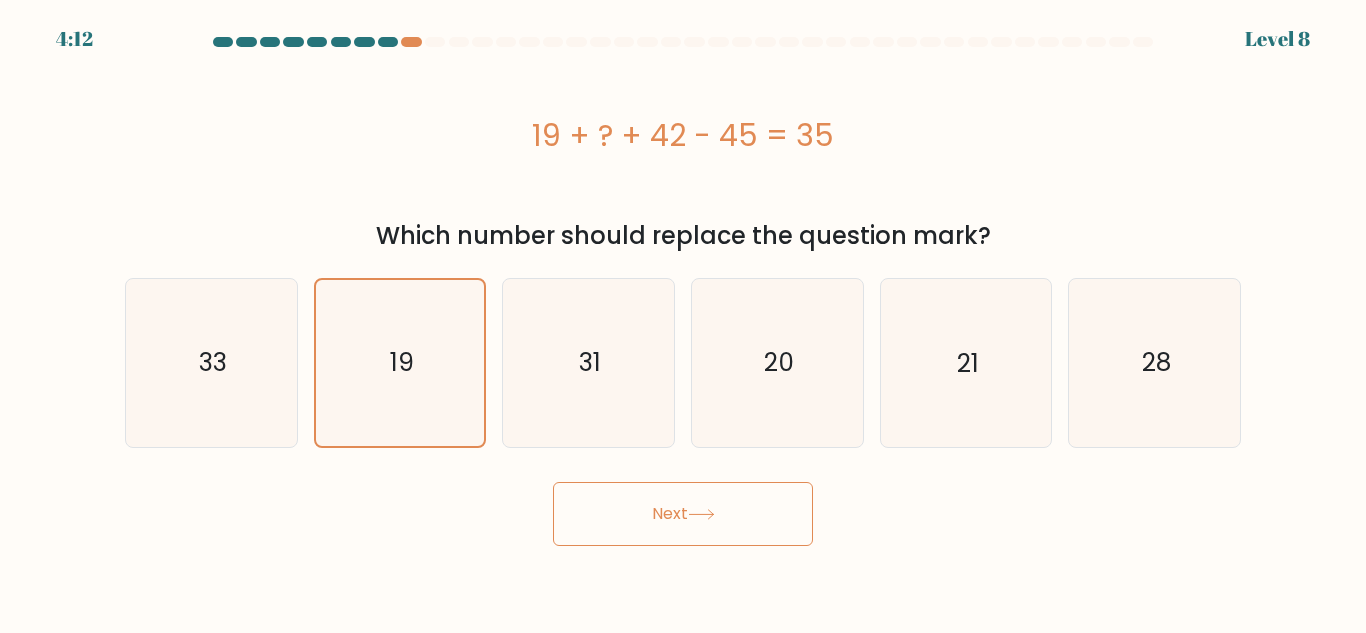 click on "Next" at bounding box center [683, 514] 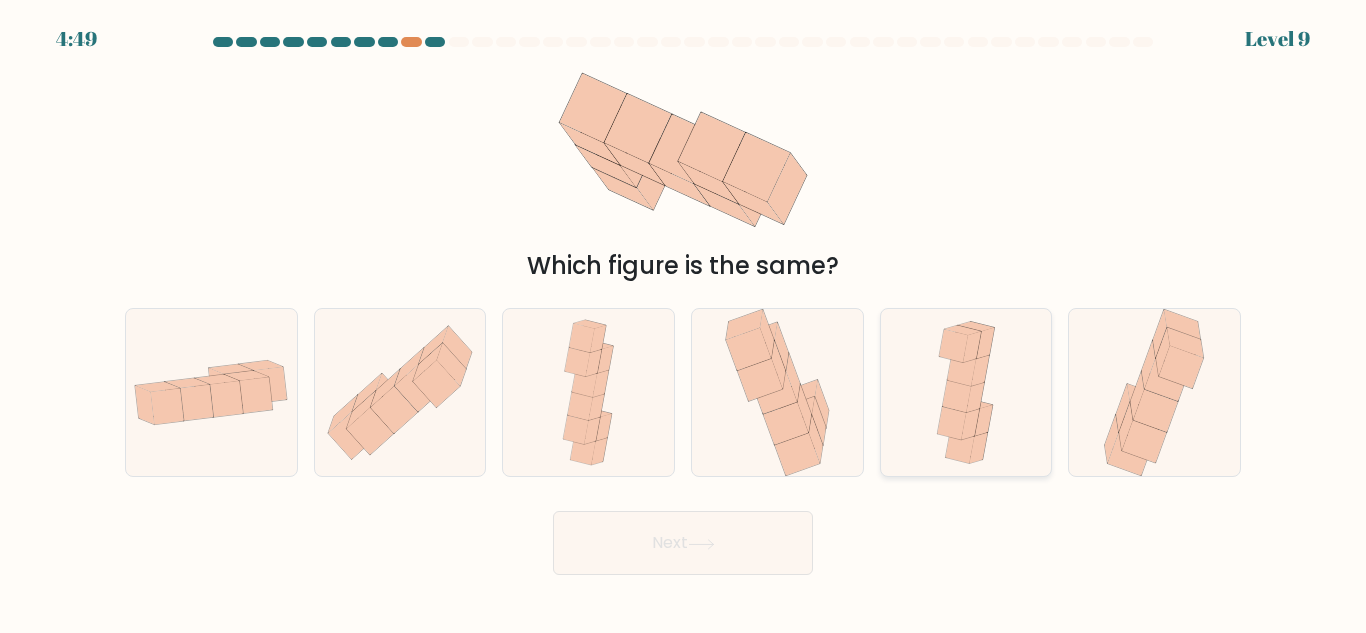 click at bounding box center [976, 397] 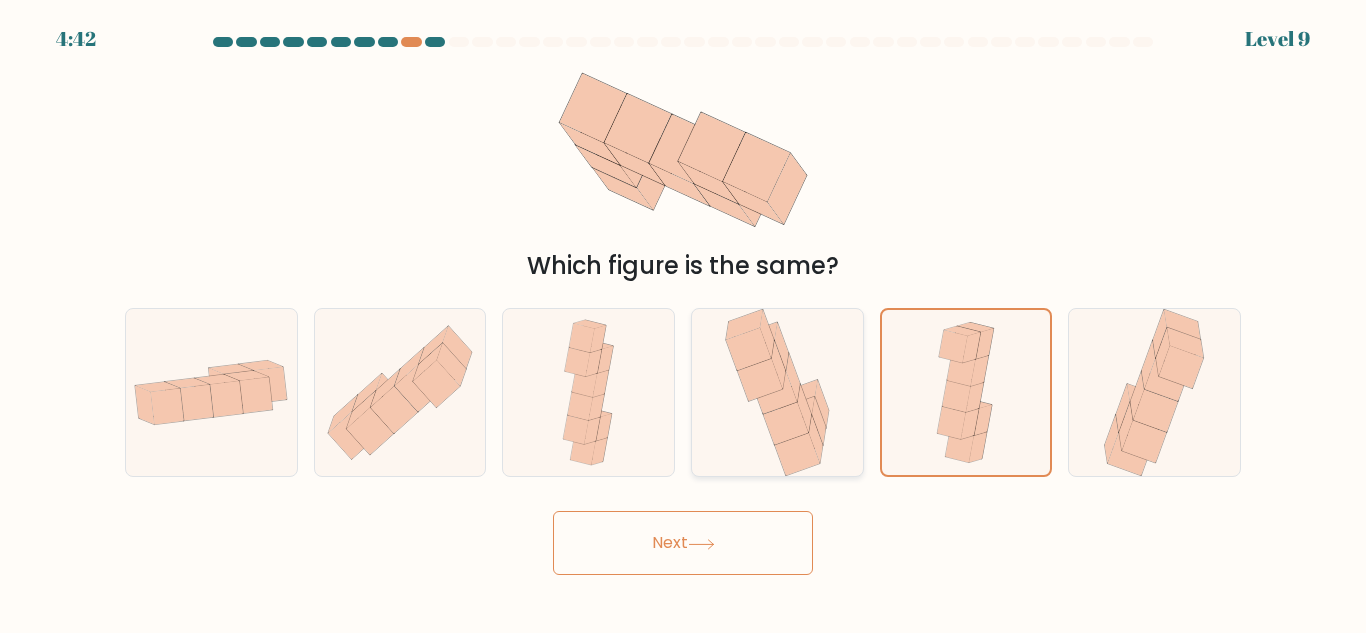 click at bounding box center (774, 393) 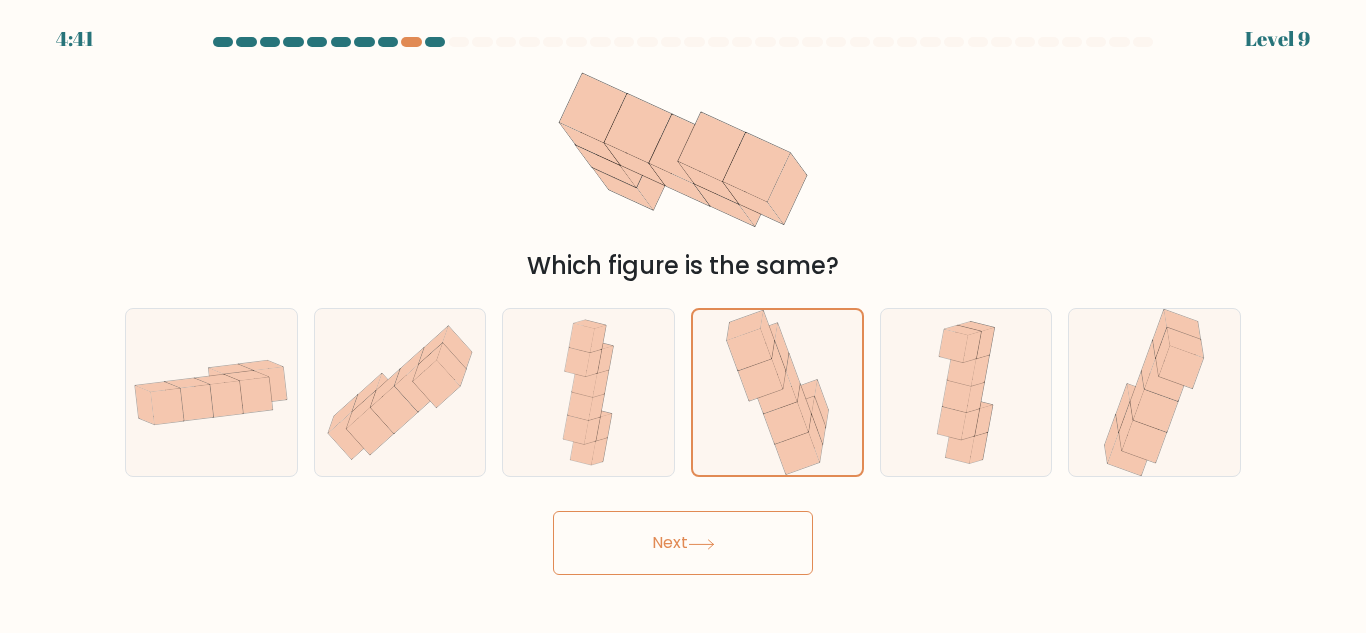 click on "Next" at bounding box center (683, 543) 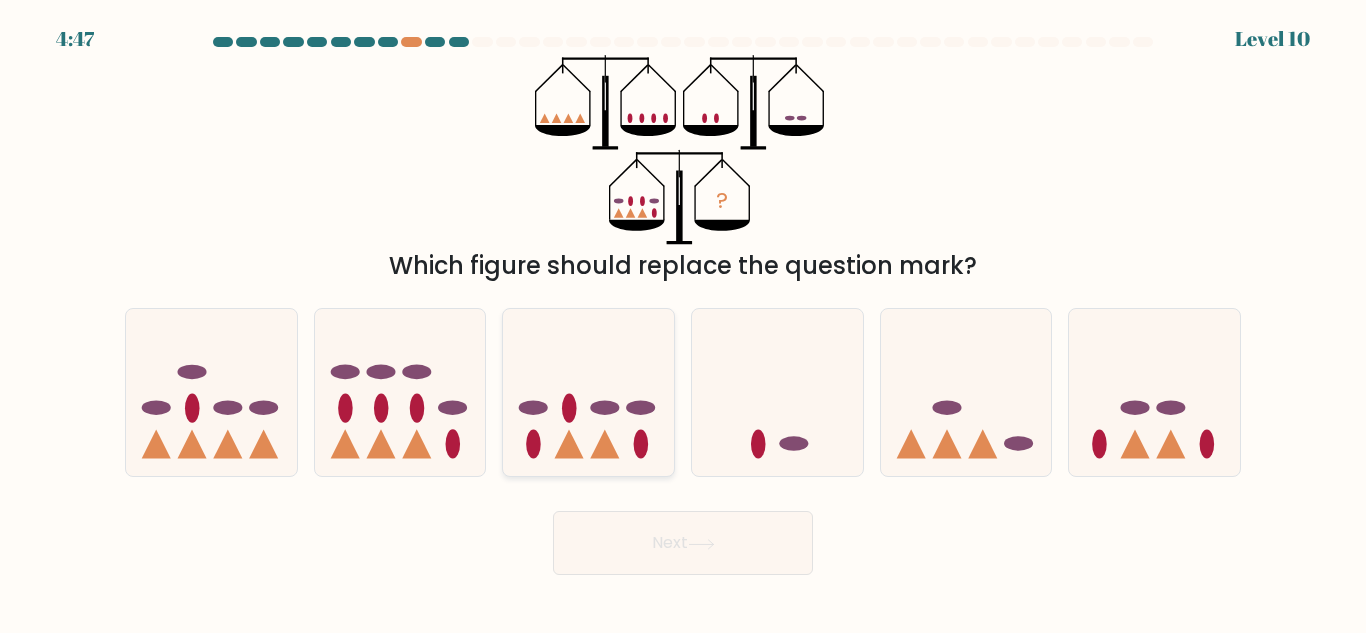 click at bounding box center [588, 392] 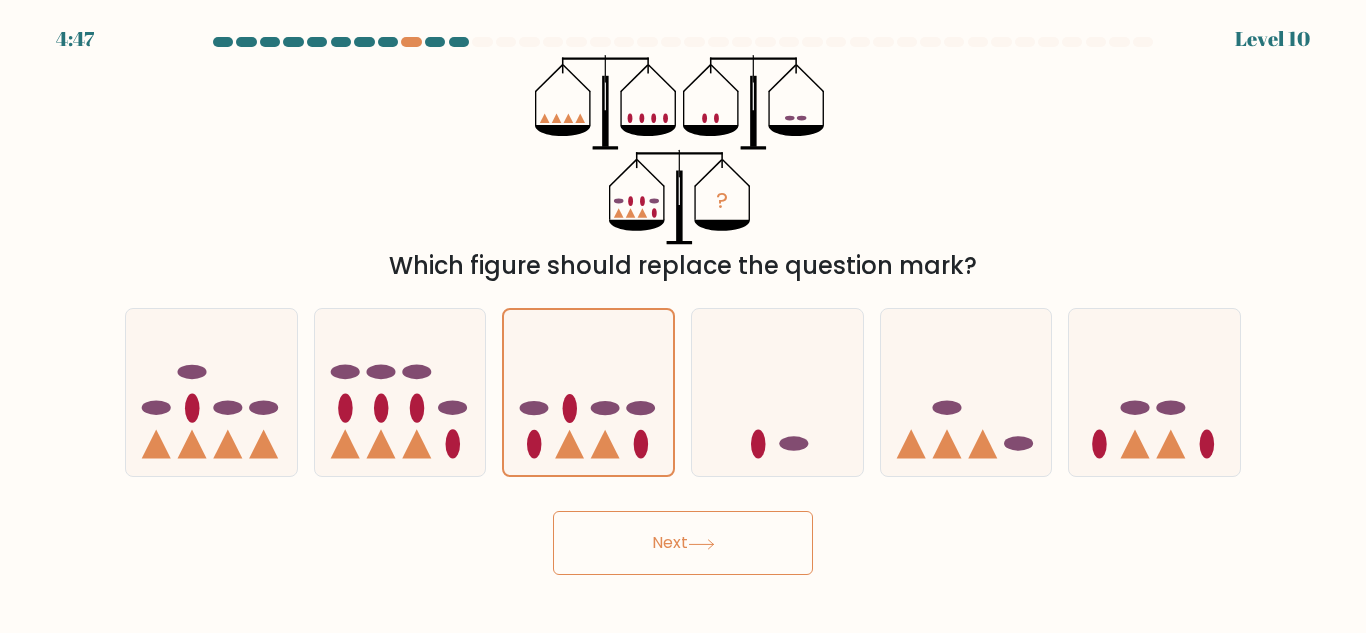 click at bounding box center (701, 544) 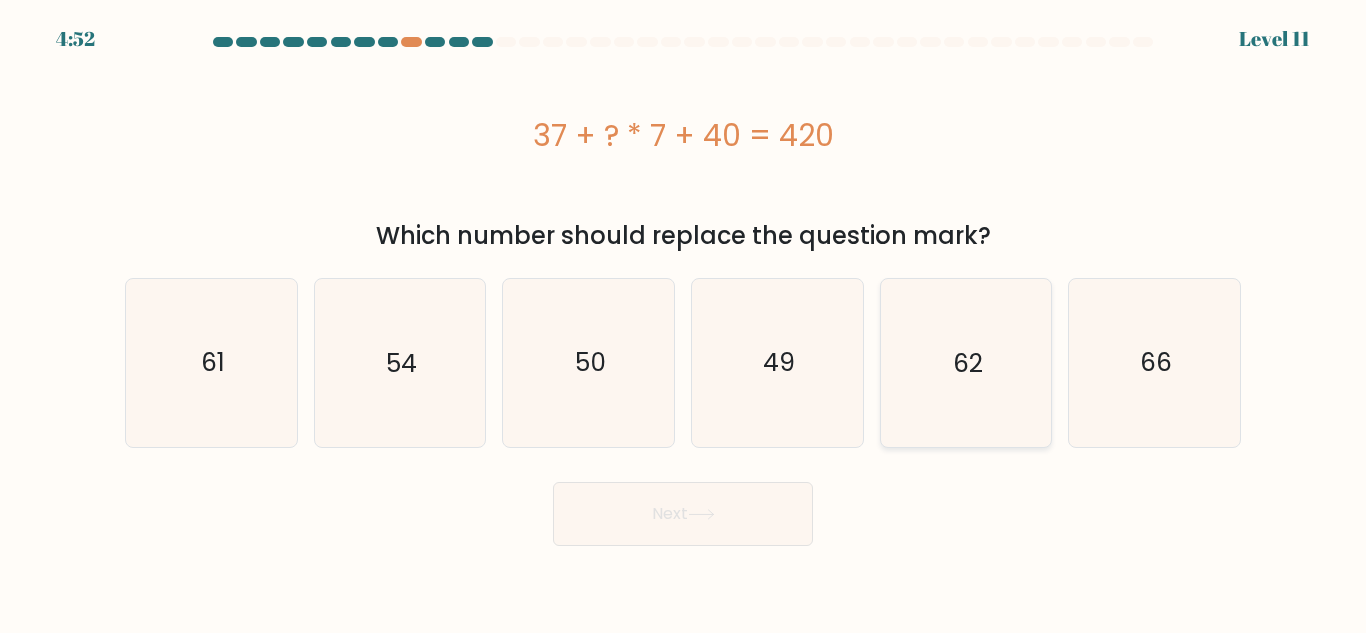 click on "62" at bounding box center [968, 362] 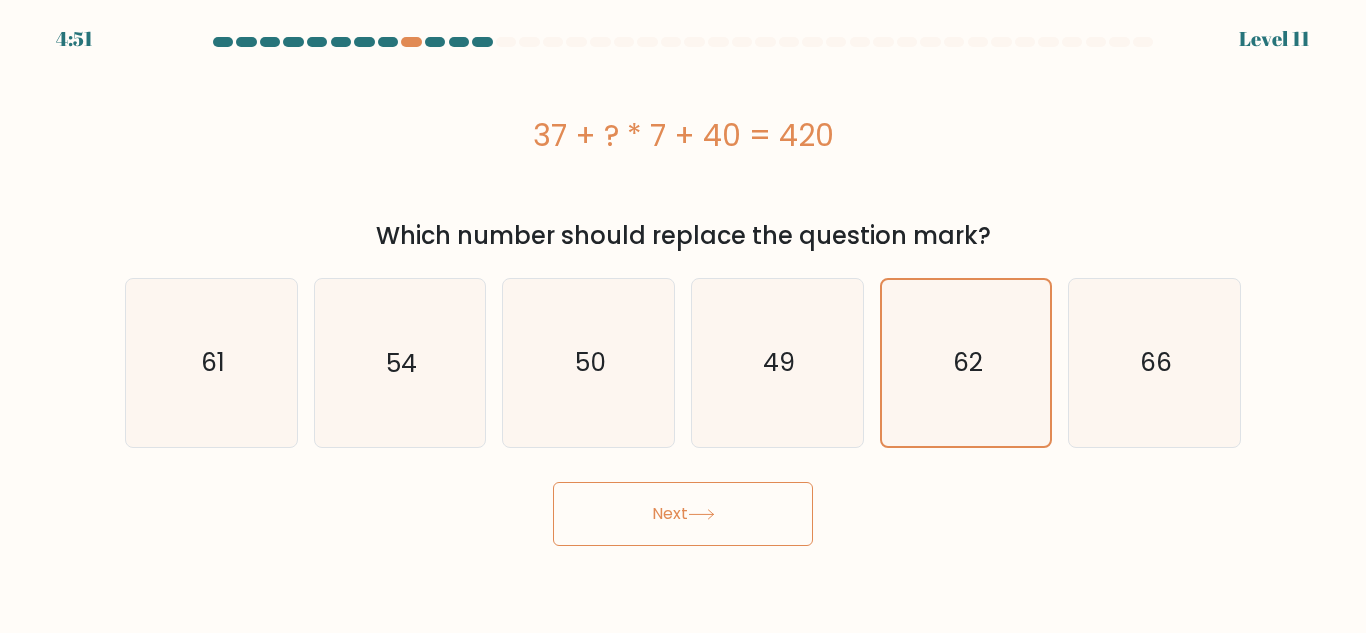 click on "Next" at bounding box center (683, 514) 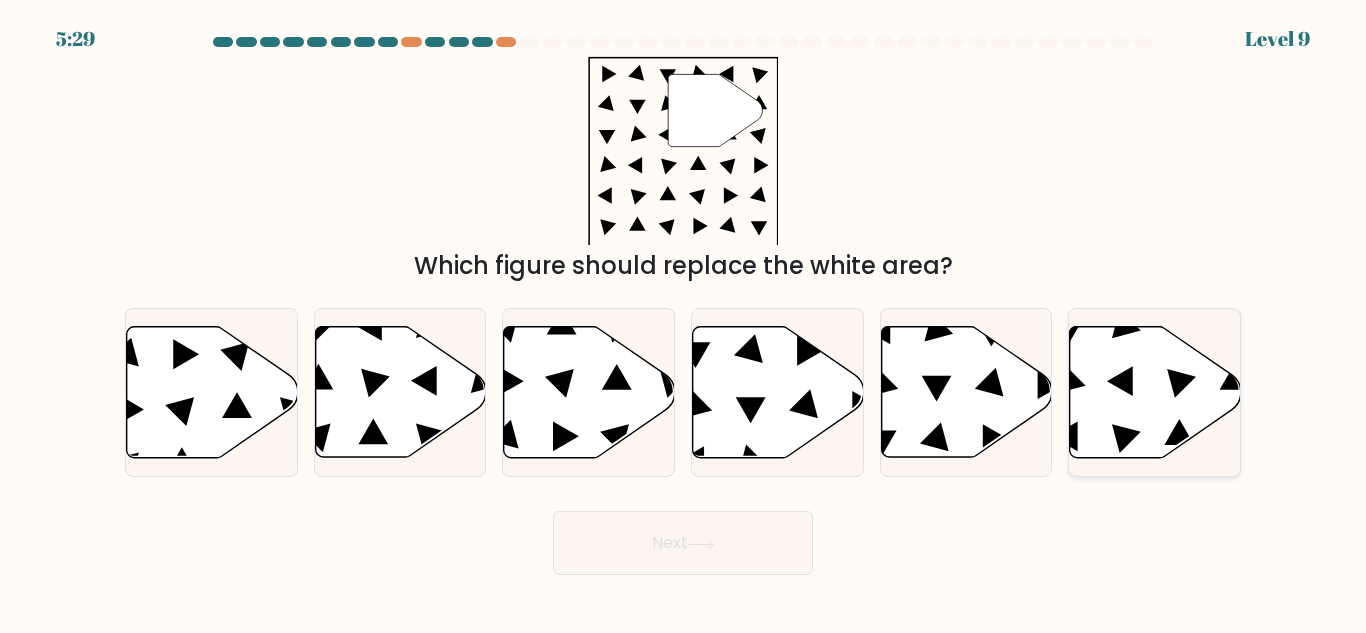 click at bounding box center [1155, 392] 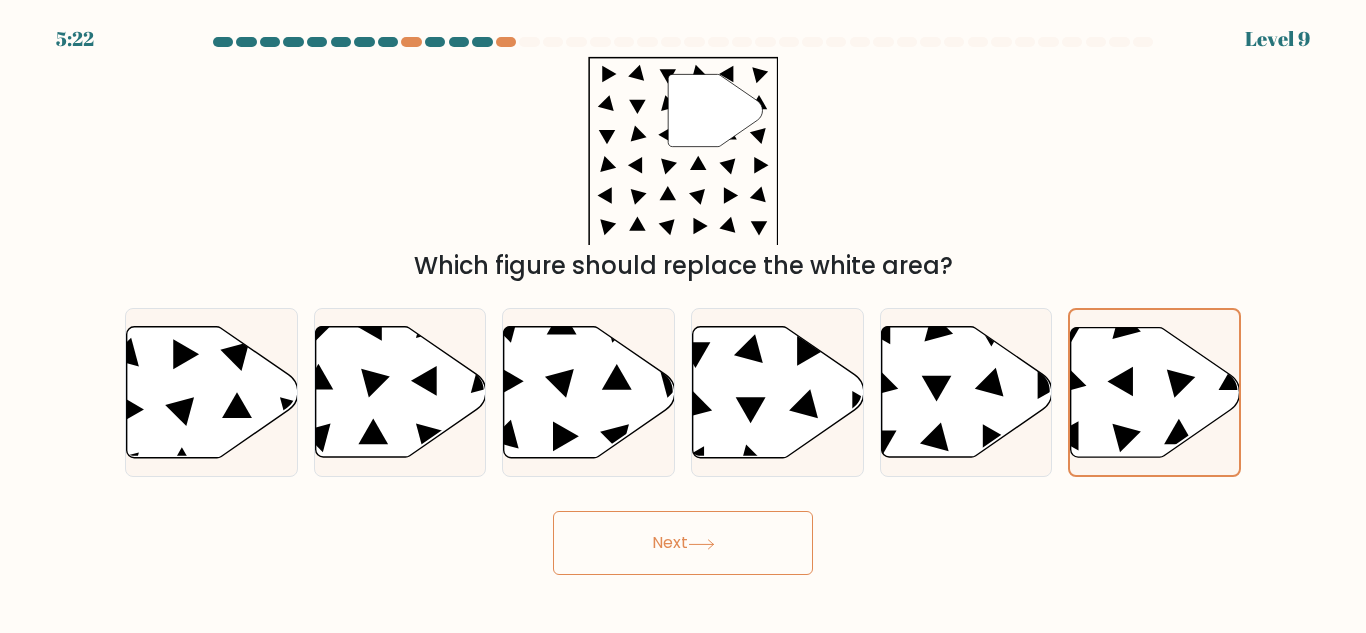 click on "Next" at bounding box center (683, 543) 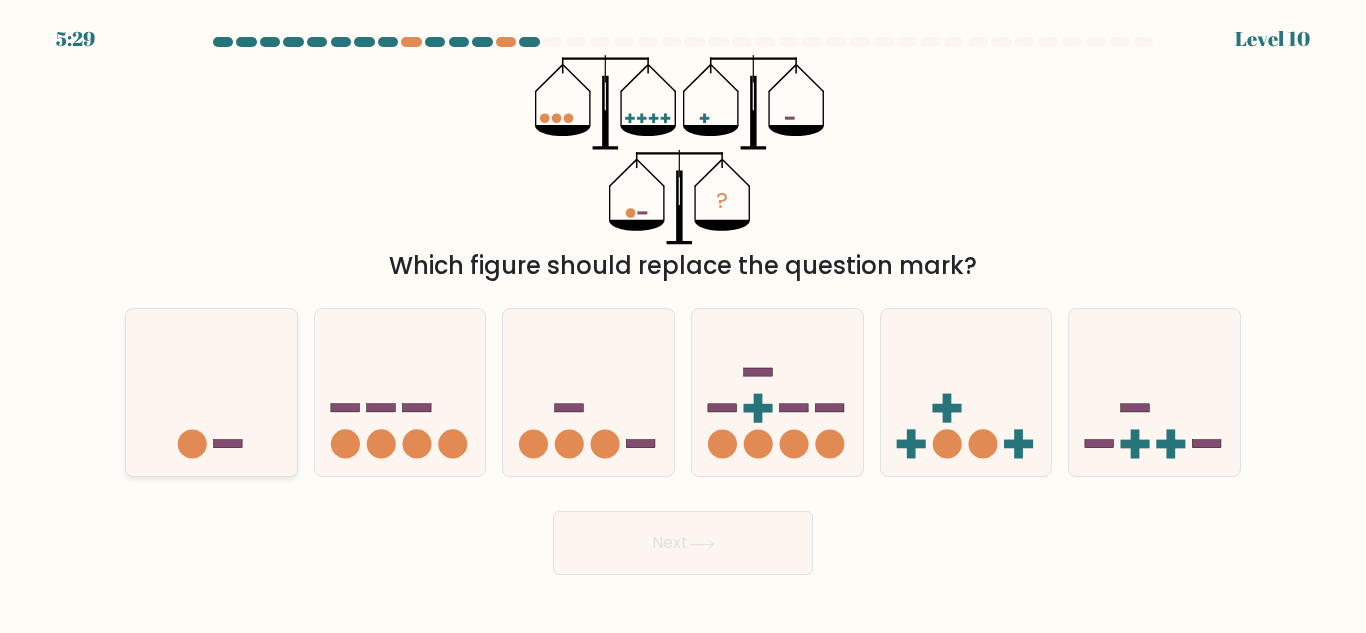 click at bounding box center (211, 392) 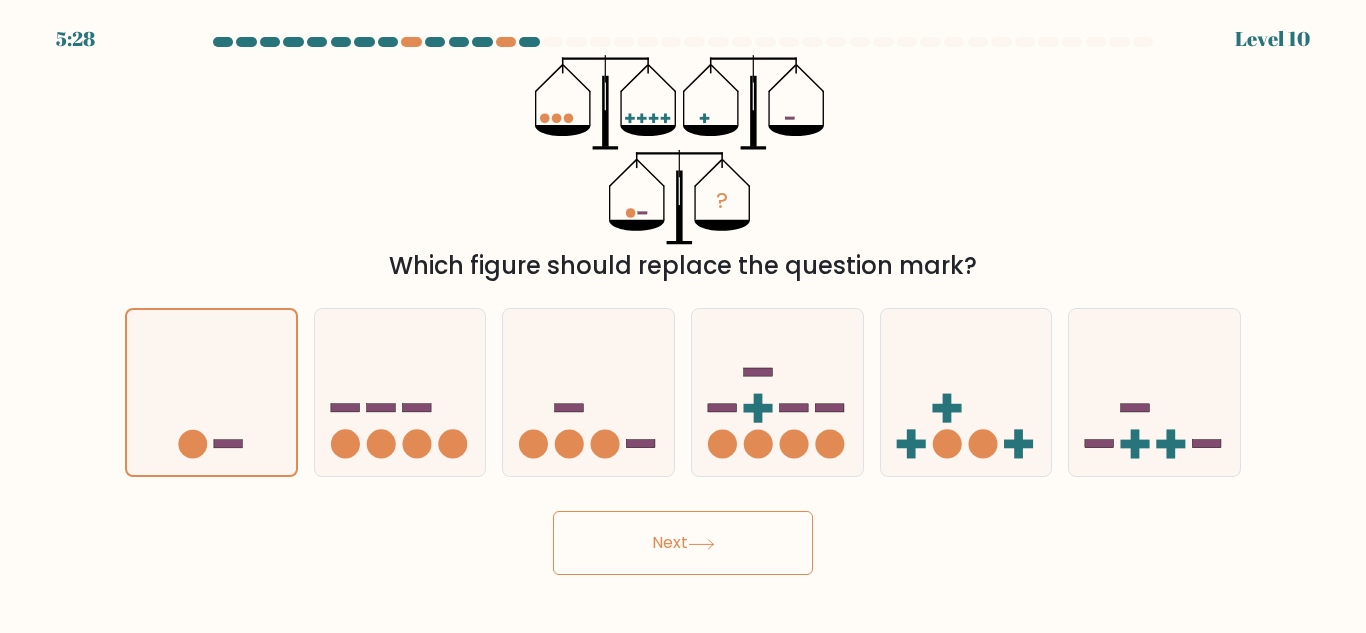 click on "Next" at bounding box center [683, 543] 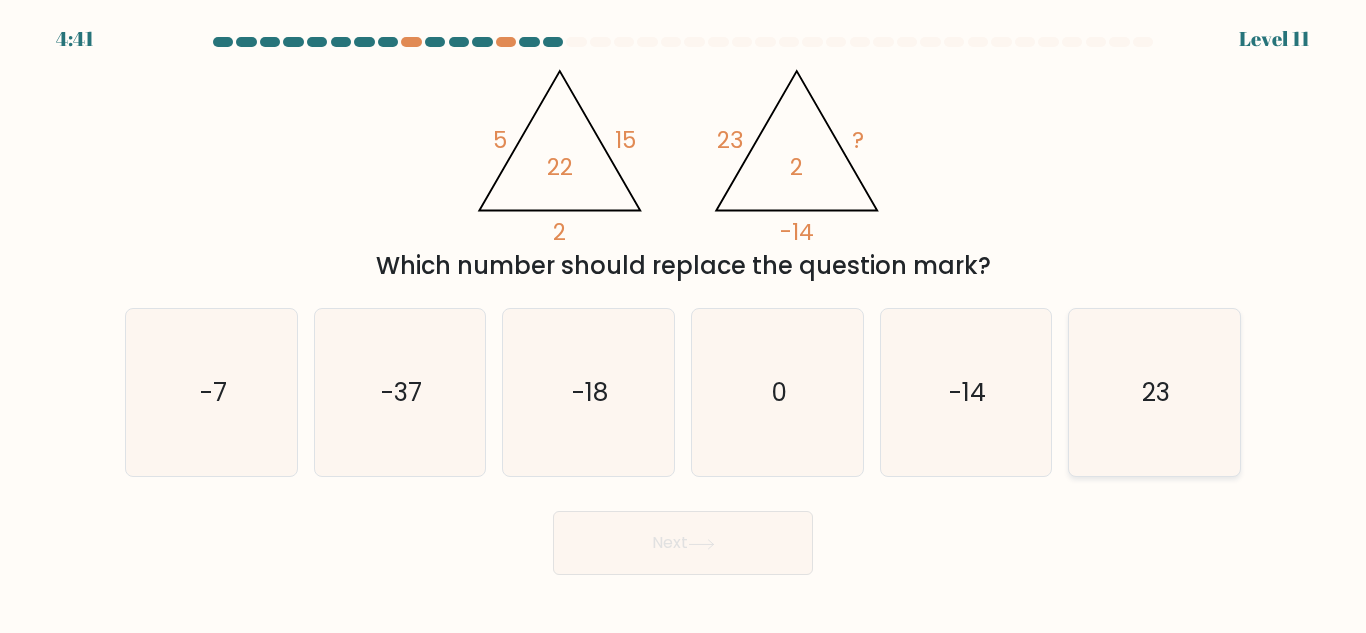 click on "23" at bounding box center [1154, 392] 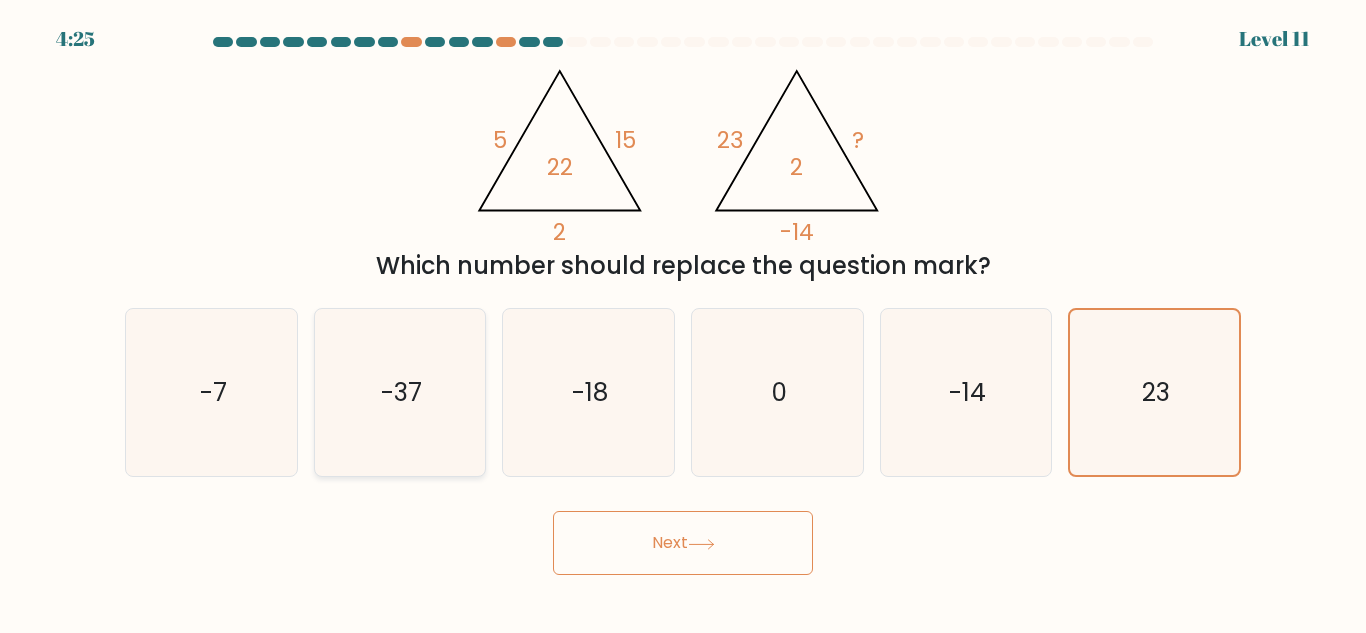 click on "-37" at bounding box center (399, 392) 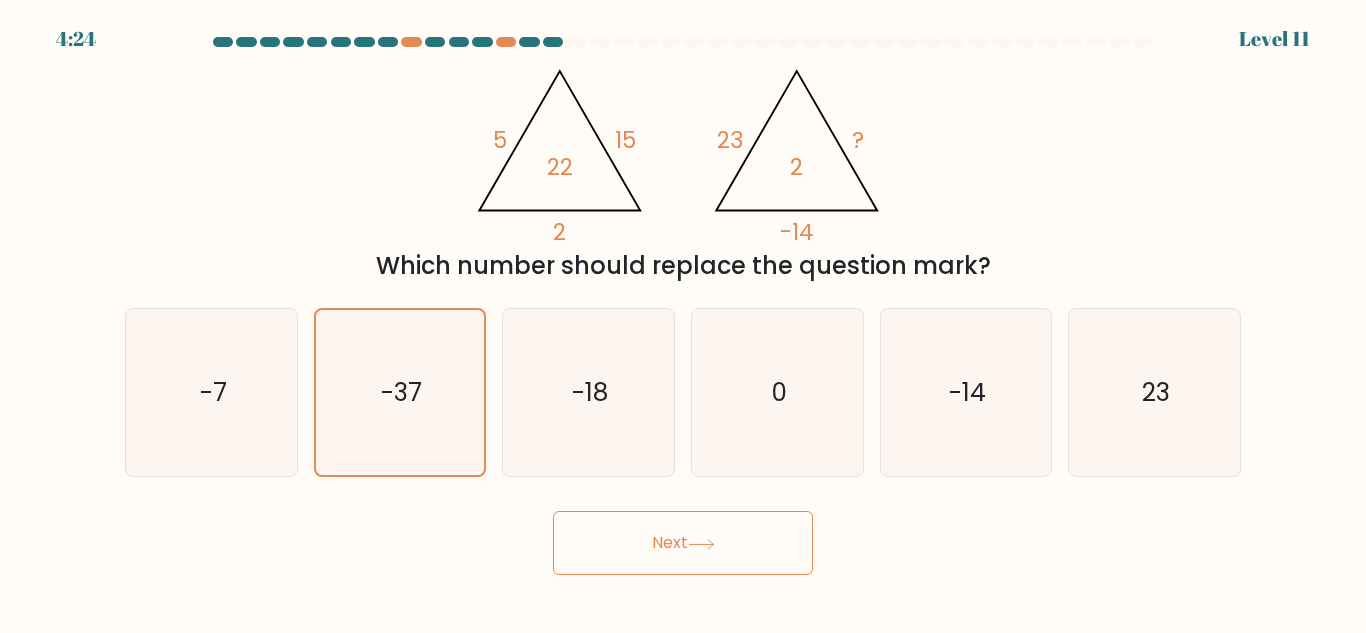 click on "Next" at bounding box center (683, 543) 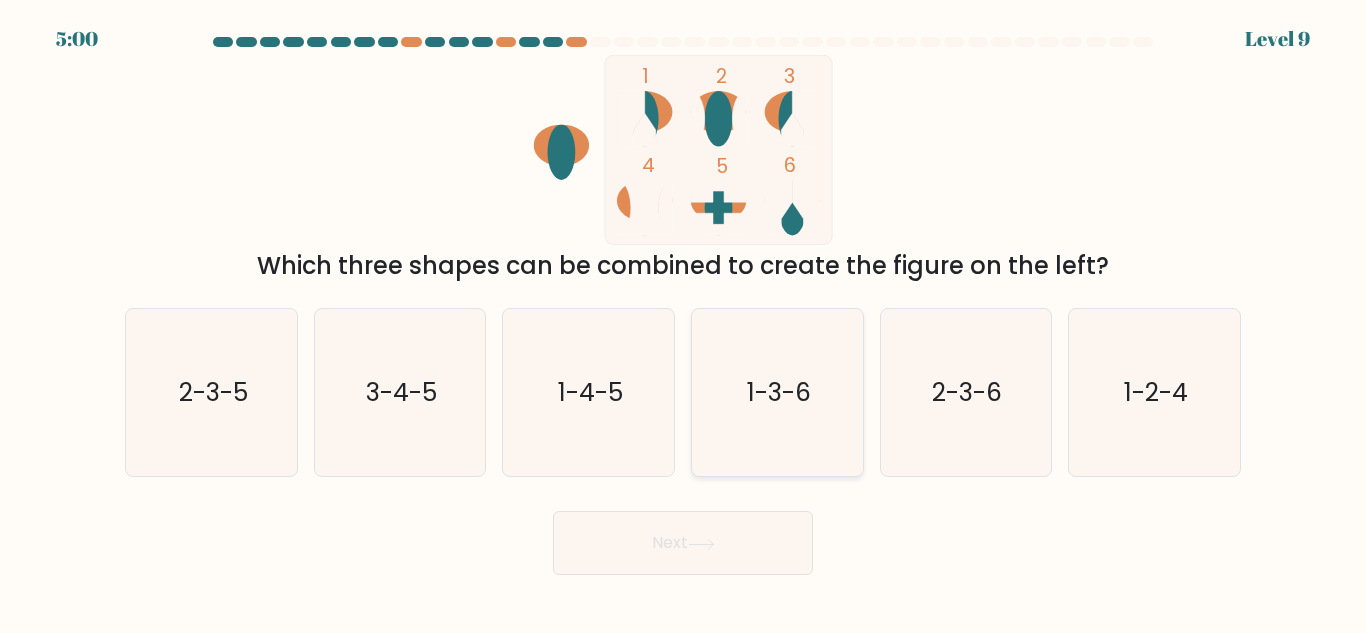 click on "1-3-6" at bounding box center (779, 392) 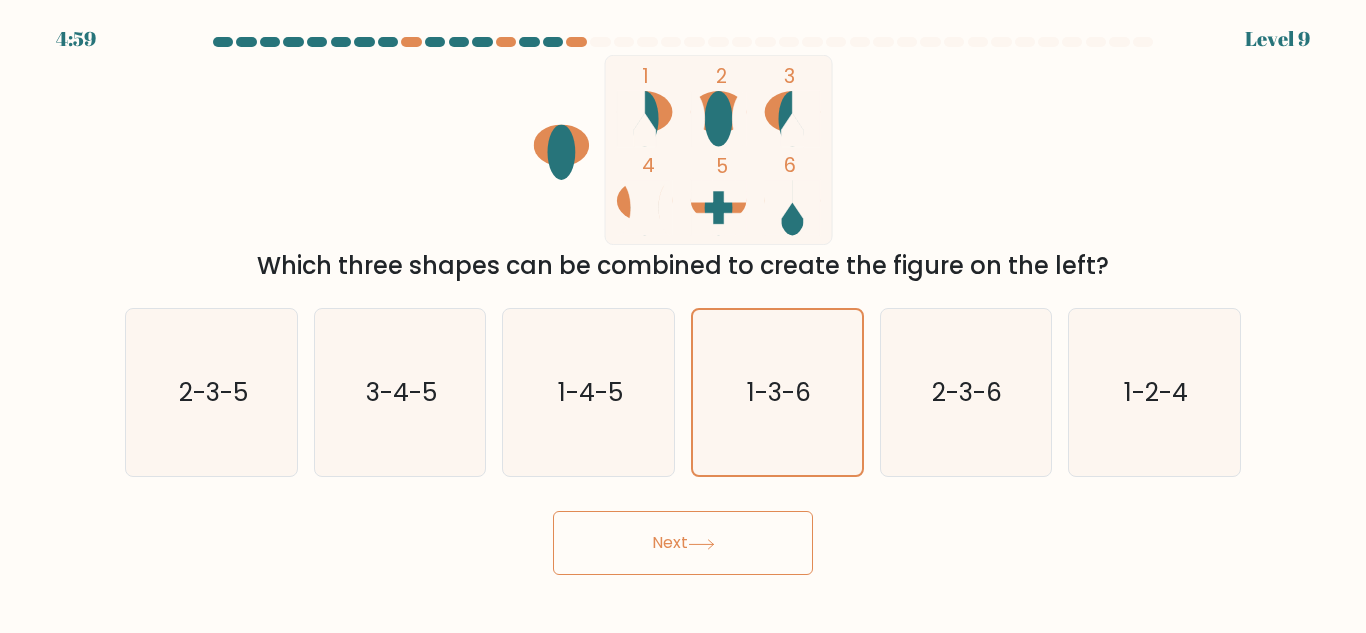 click on "Next" at bounding box center [683, 543] 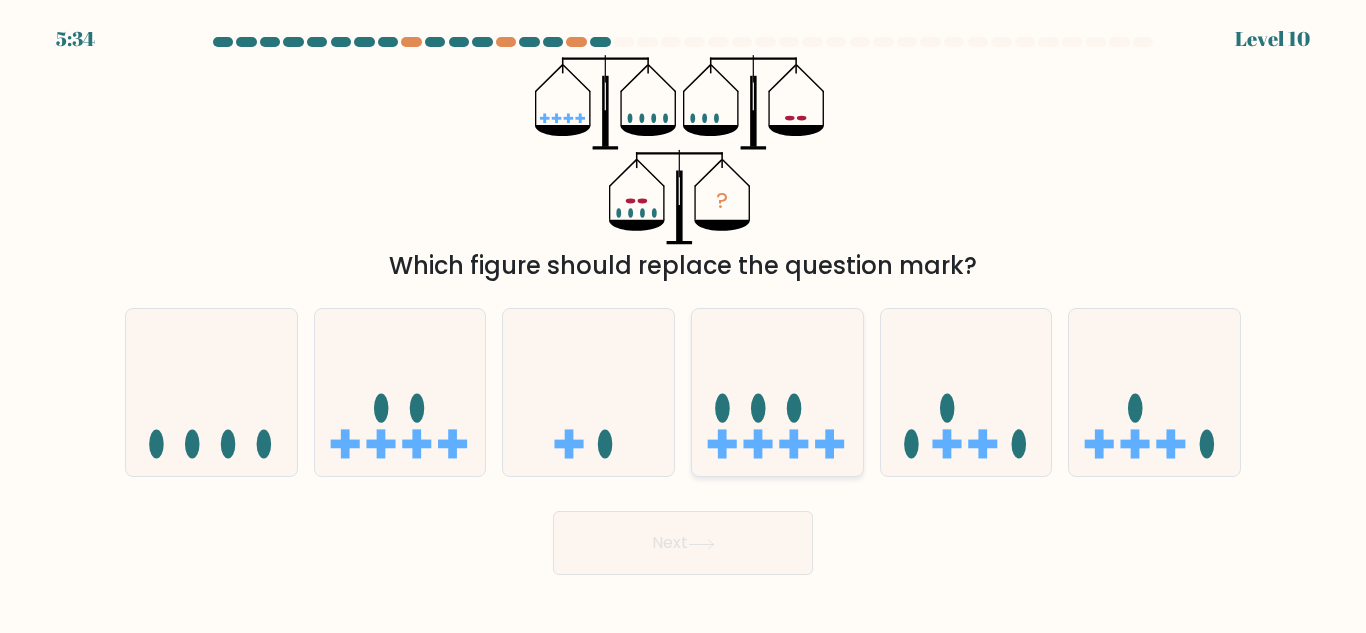 click at bounding box center [758, 408] 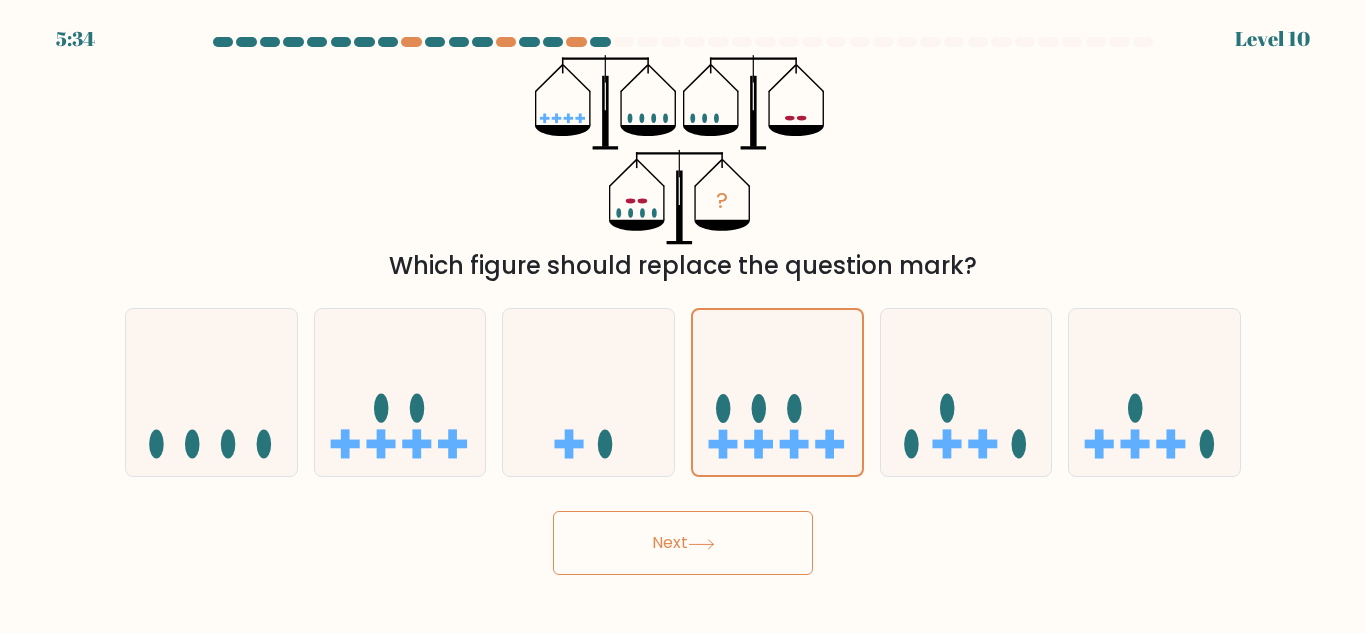 click on "Next" at bounding box center (683, 543) 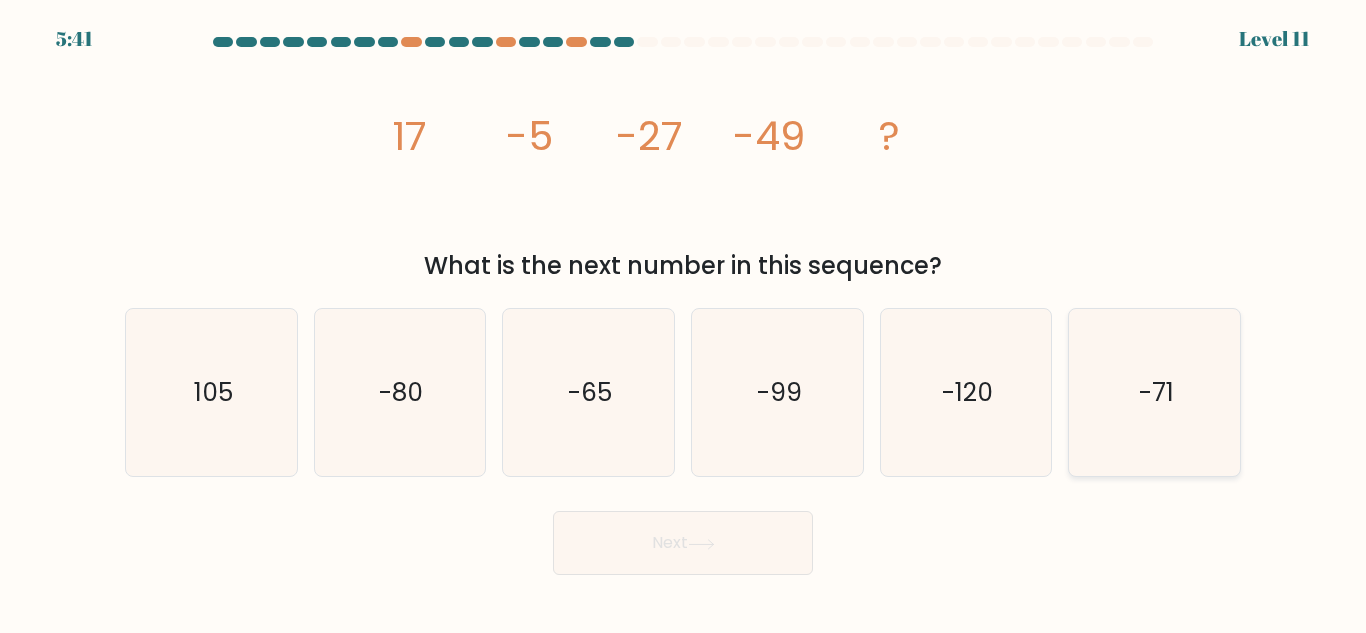 click on "-71" at bounding box center [1154, 392] 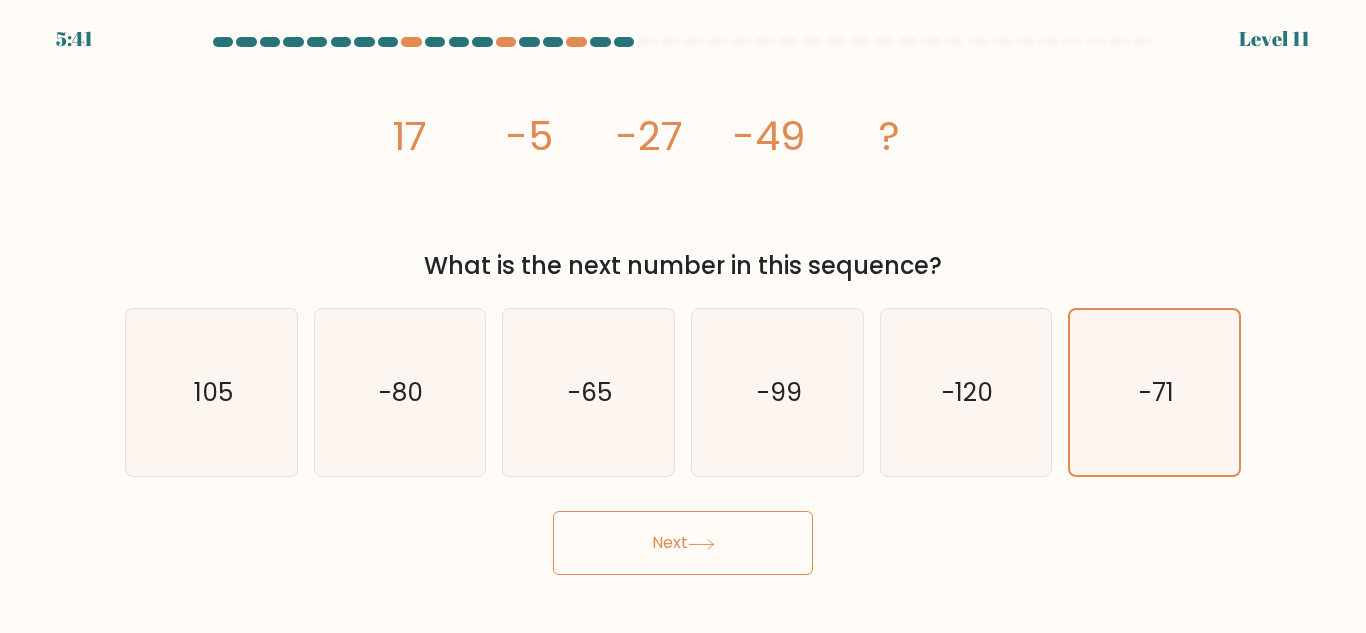 click on "Next" at bounding box center [683, 543] 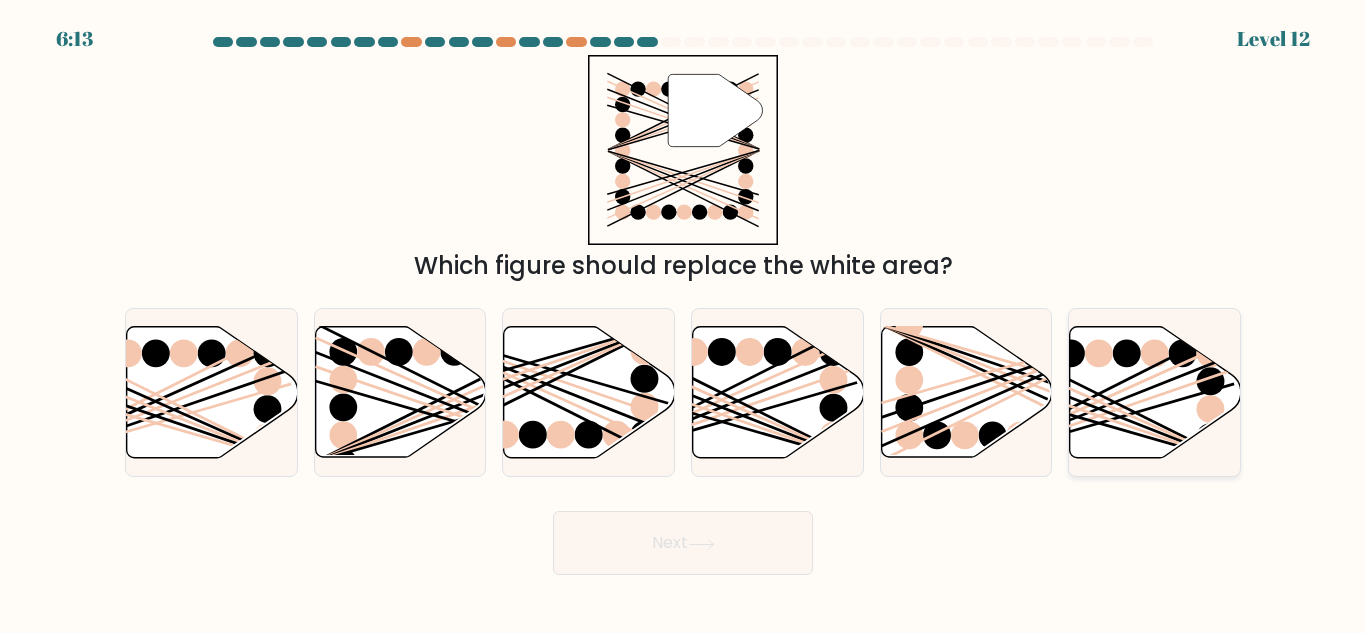 click at bounding box center (1155, 353) 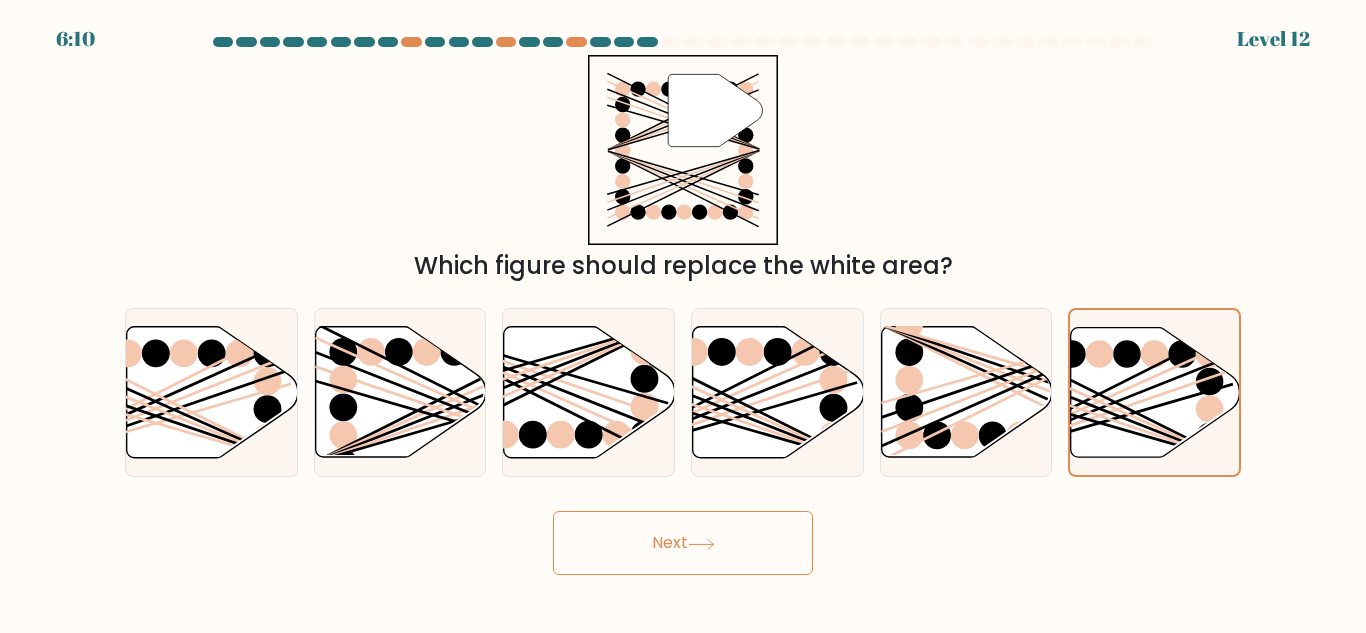 click on "Next" at bounding box center [683, 543] 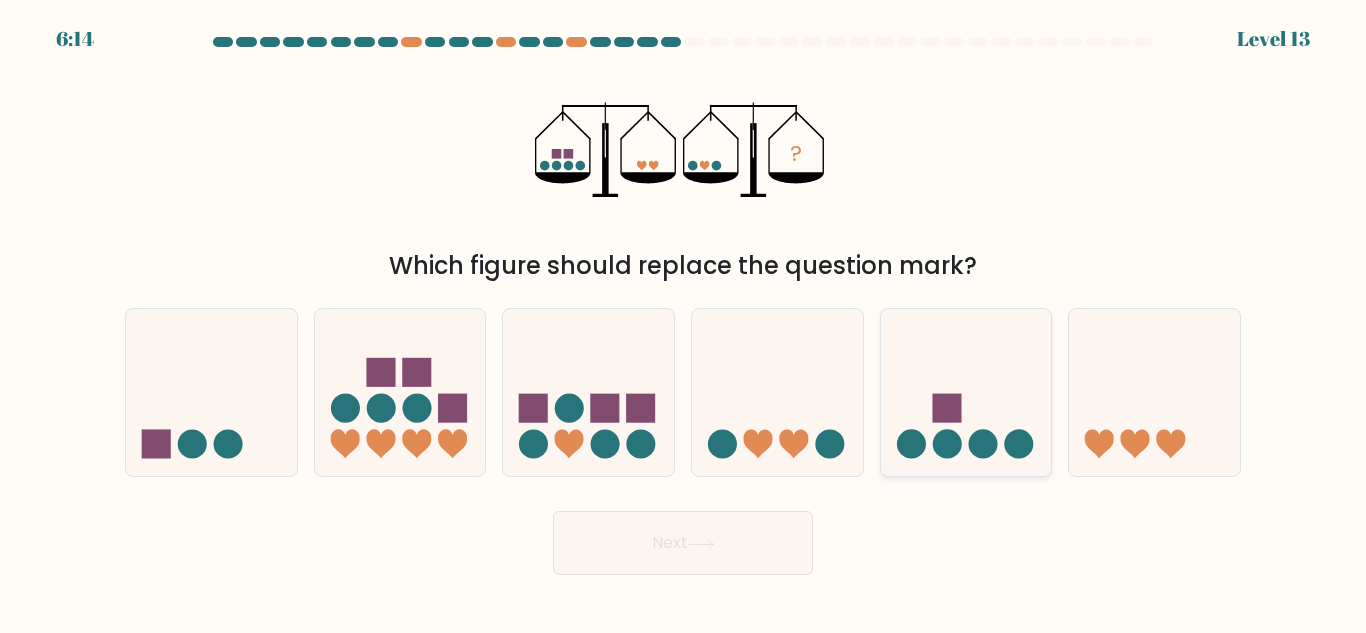click at bounding box center (966, 392) 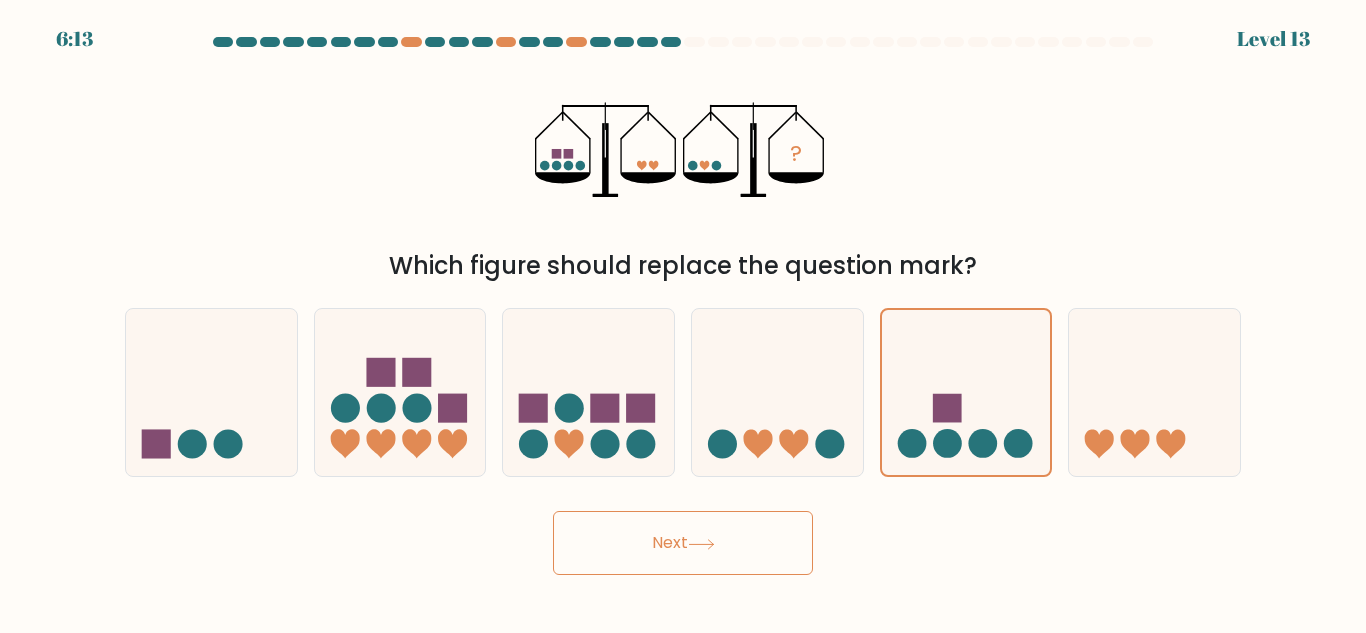 click on "Next" at bounding box center (683, 543) 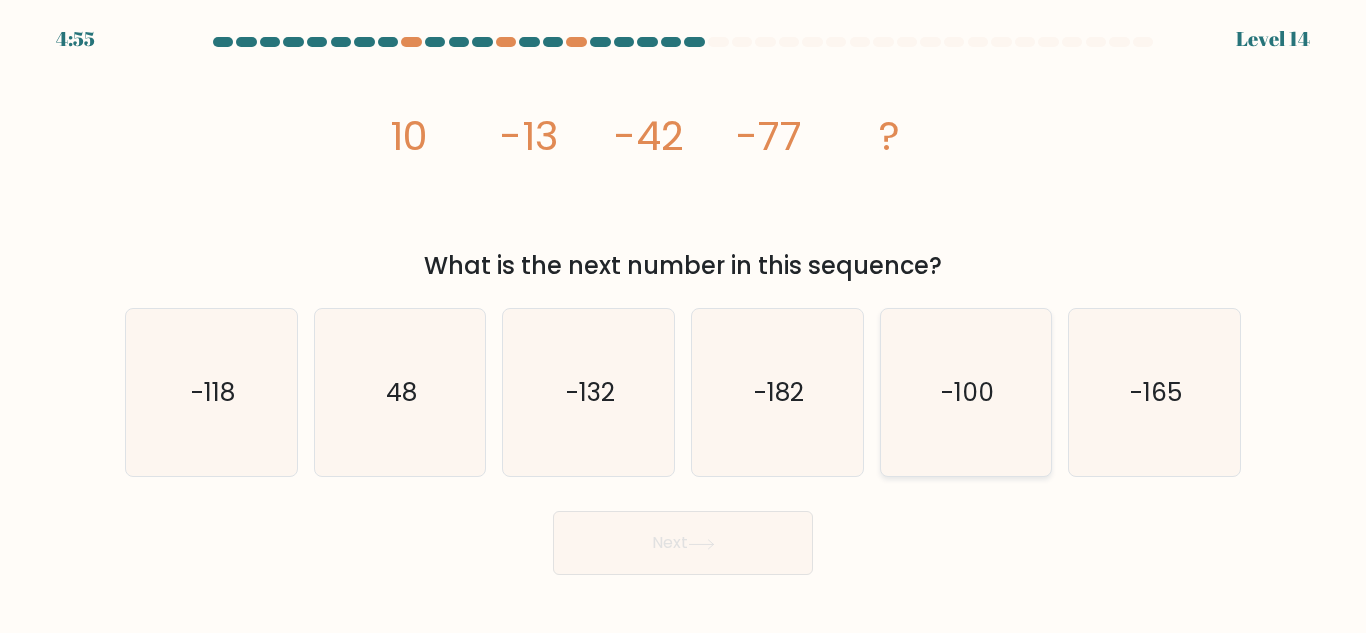 click on "-100" at bounding box center [965, 392] 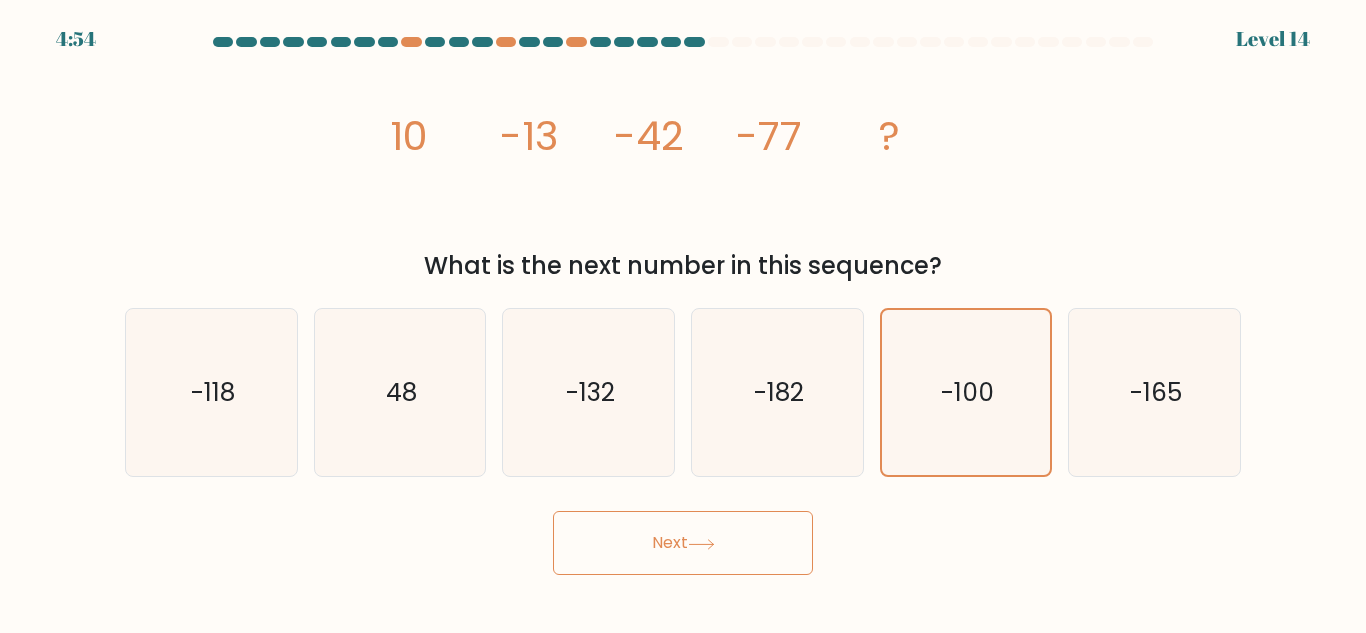 click on "Next" at bounding box center [683, 543] 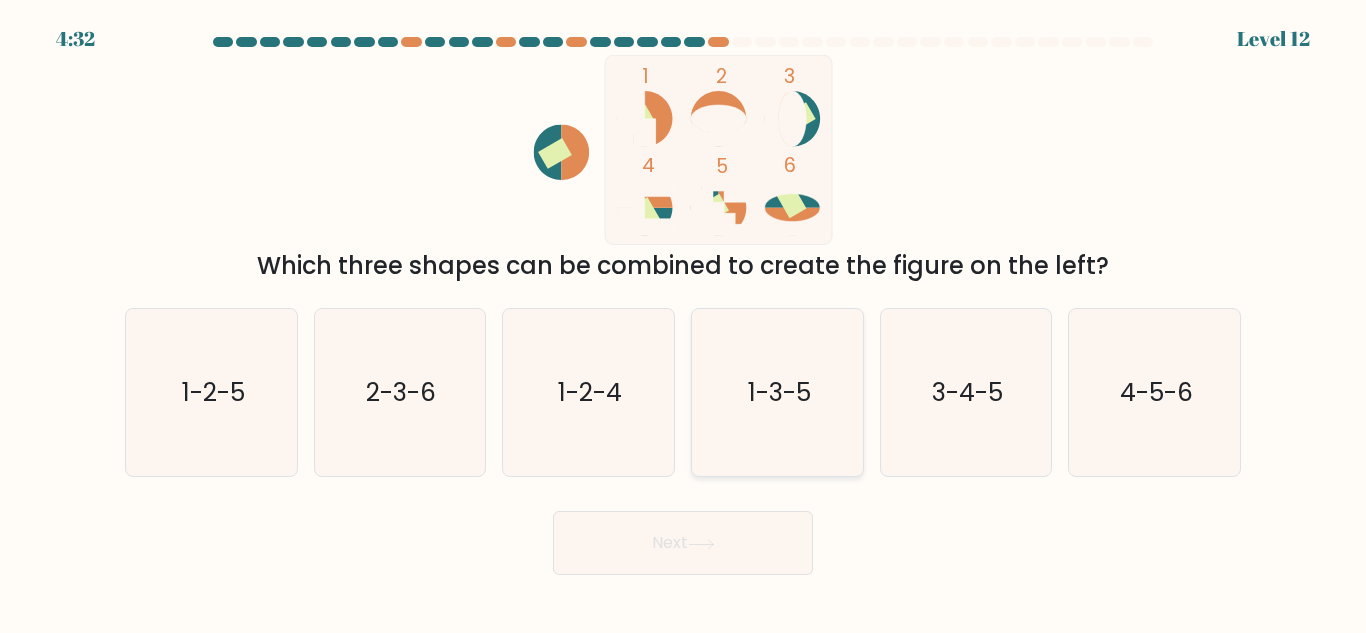 click on "1-3-5" at bounding box center [777, 392] 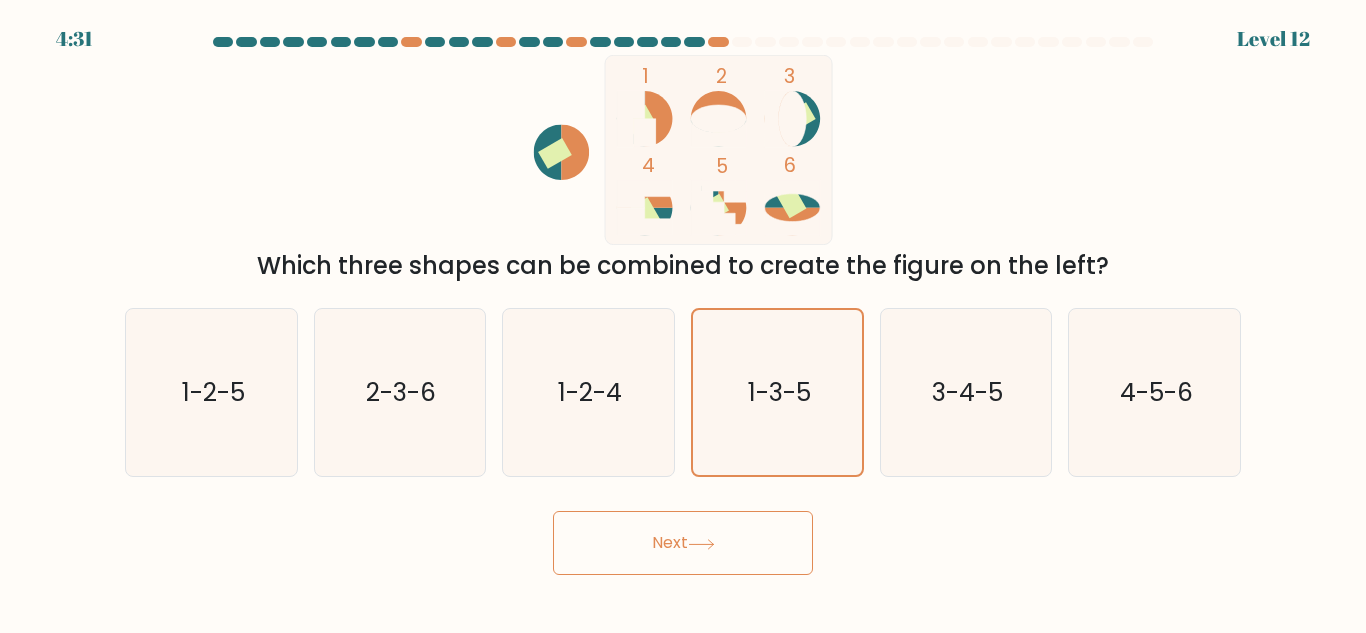 click on "Next" at bounding box center [683, 543] 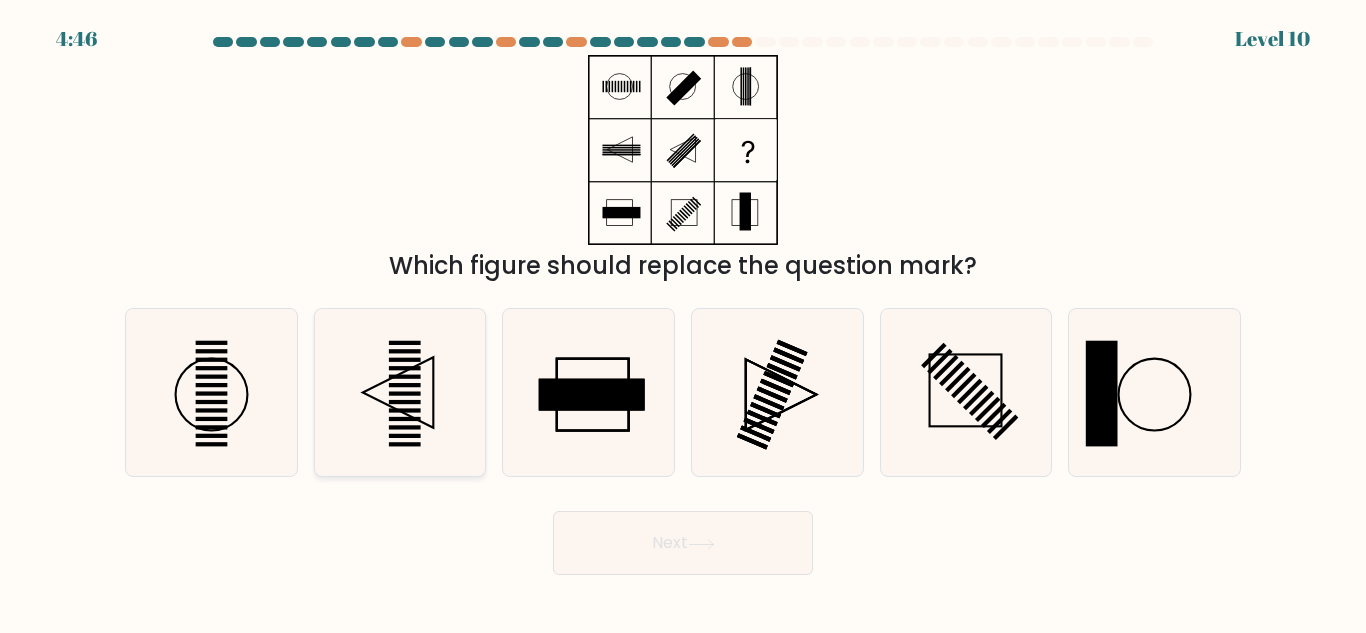 click at bounding box center [405, 377] 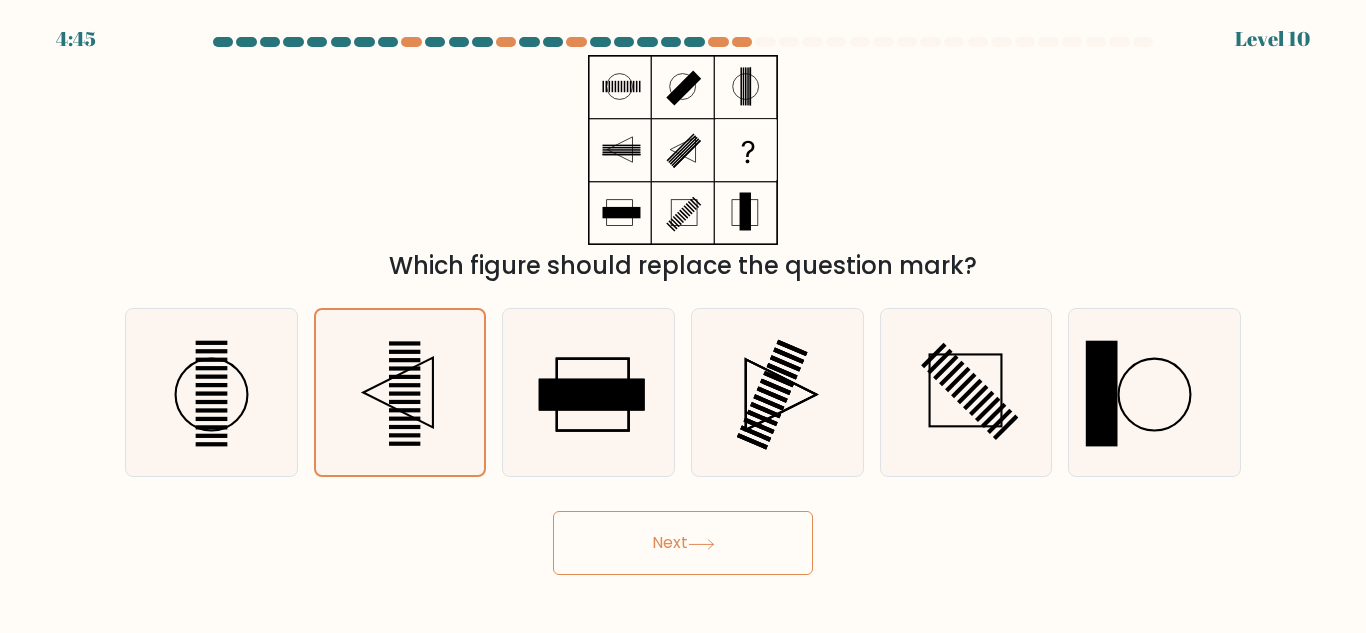 click on "Next" at bounding box center (683, 543) 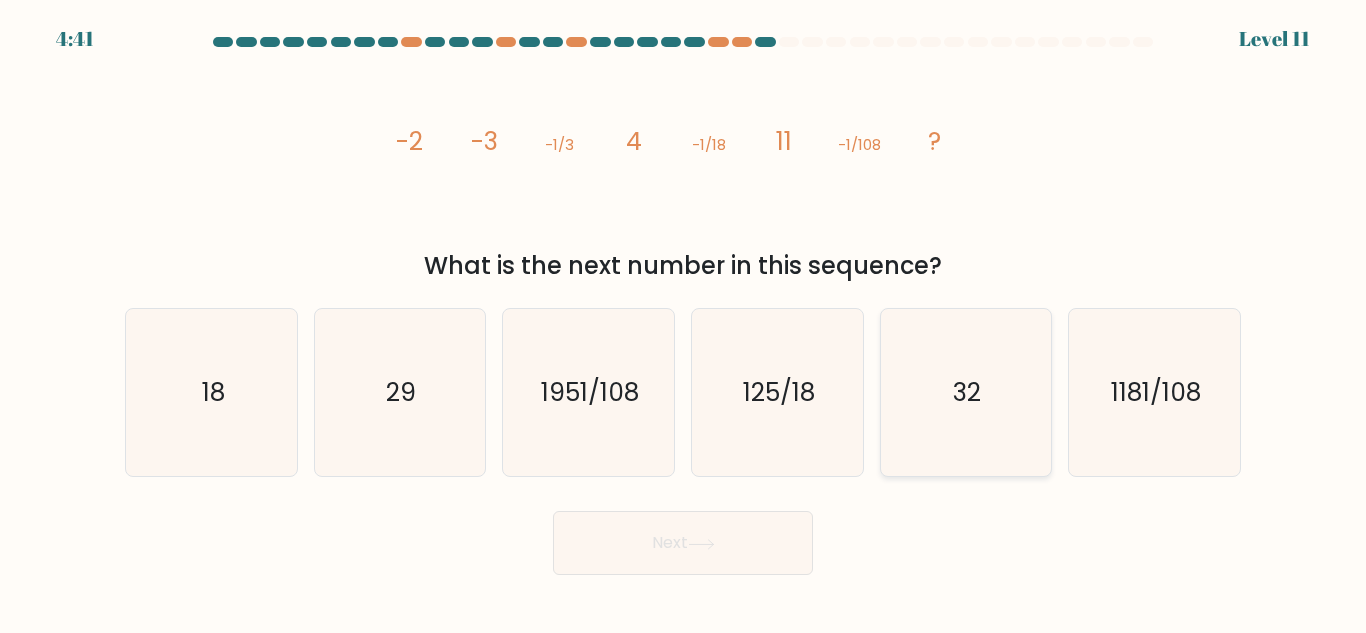 click on "32" at bounding box center [968, 392] 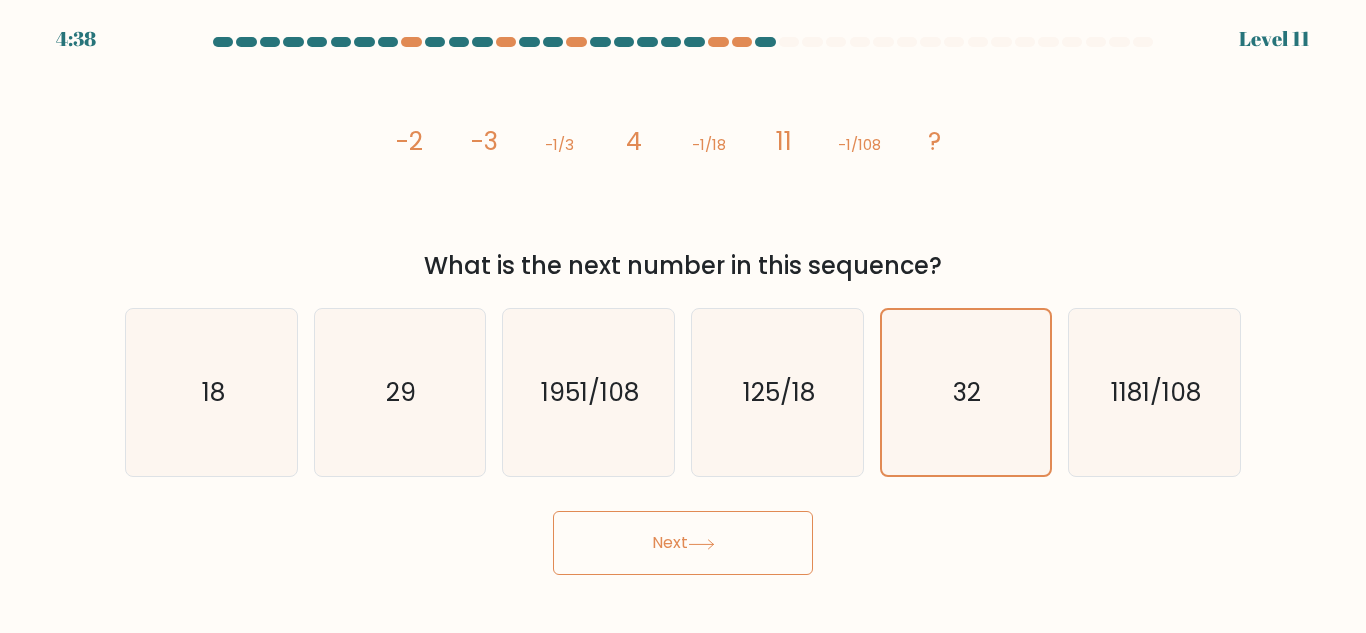 click on "Next" at bounding box center [683, 543] 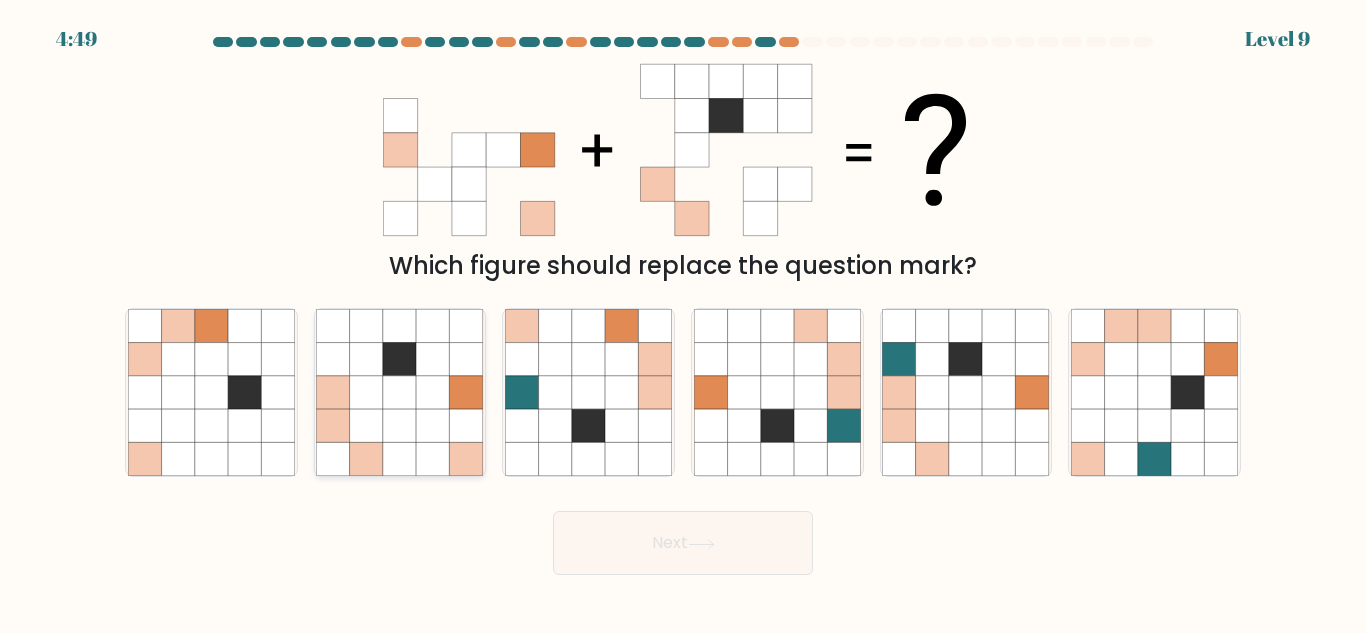 click at bounding box center (466, 425) 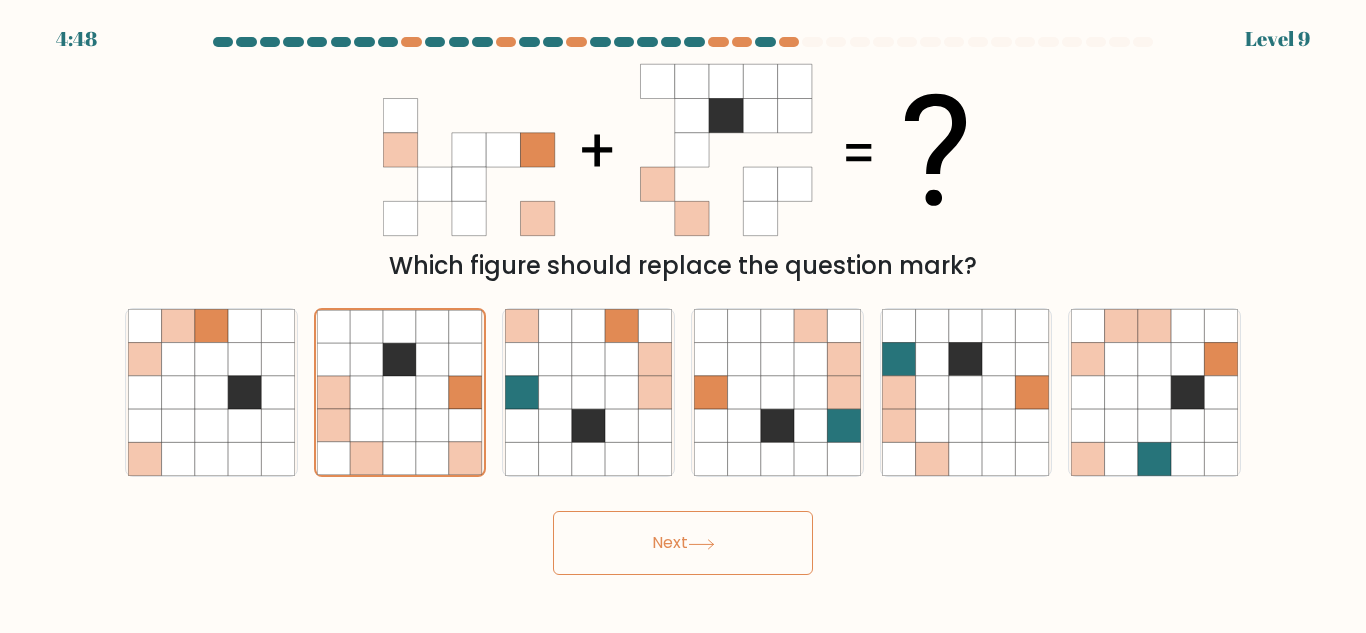 click on "Next" at bounding box center [683, 543] 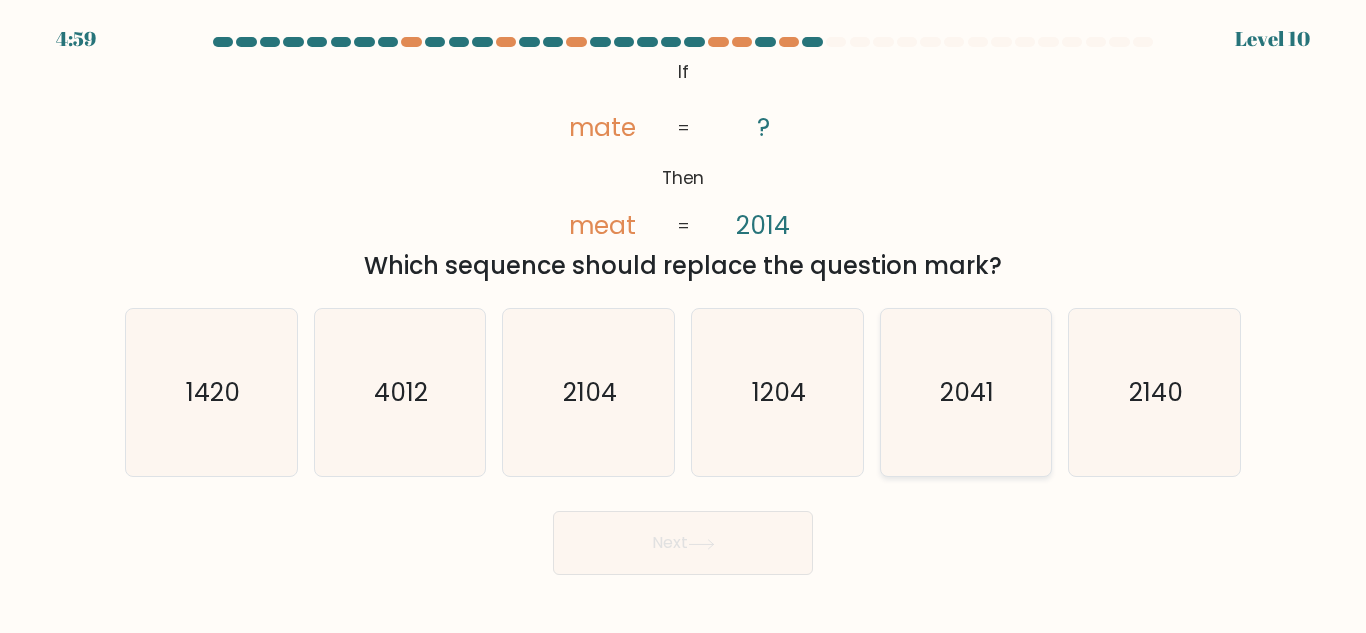 click on "2041" at bounding box center [965, 392] 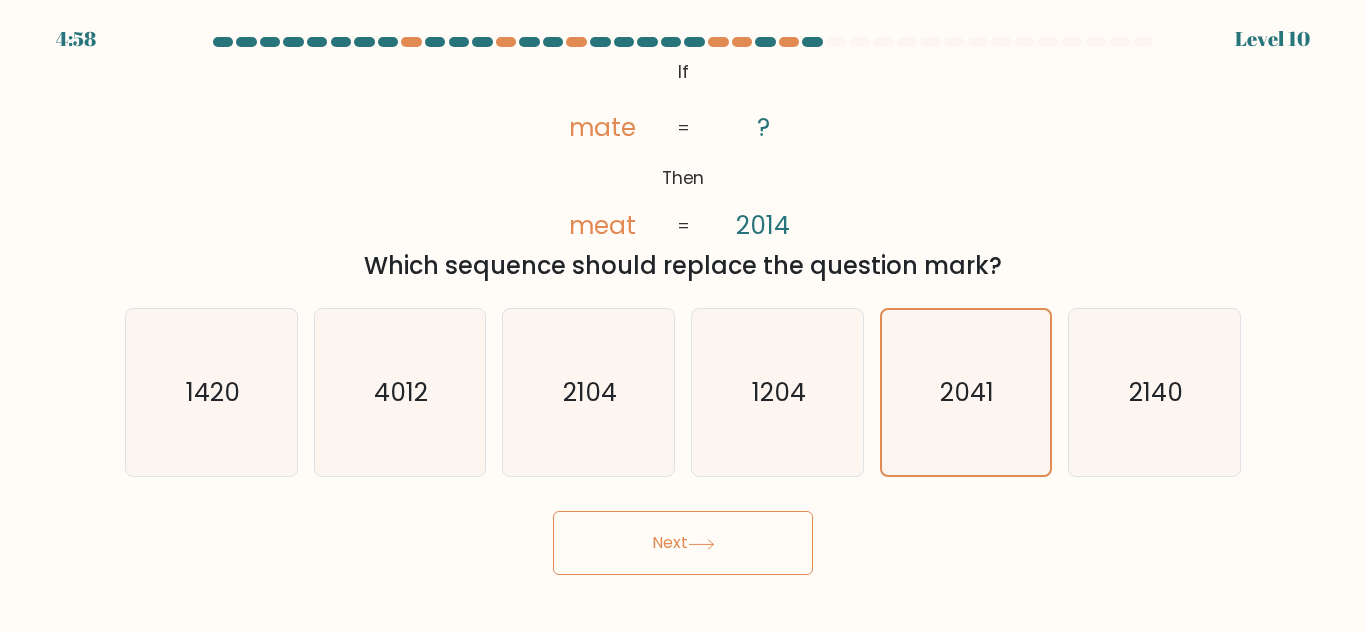 click on "Next" at bounding box center (683, 543) 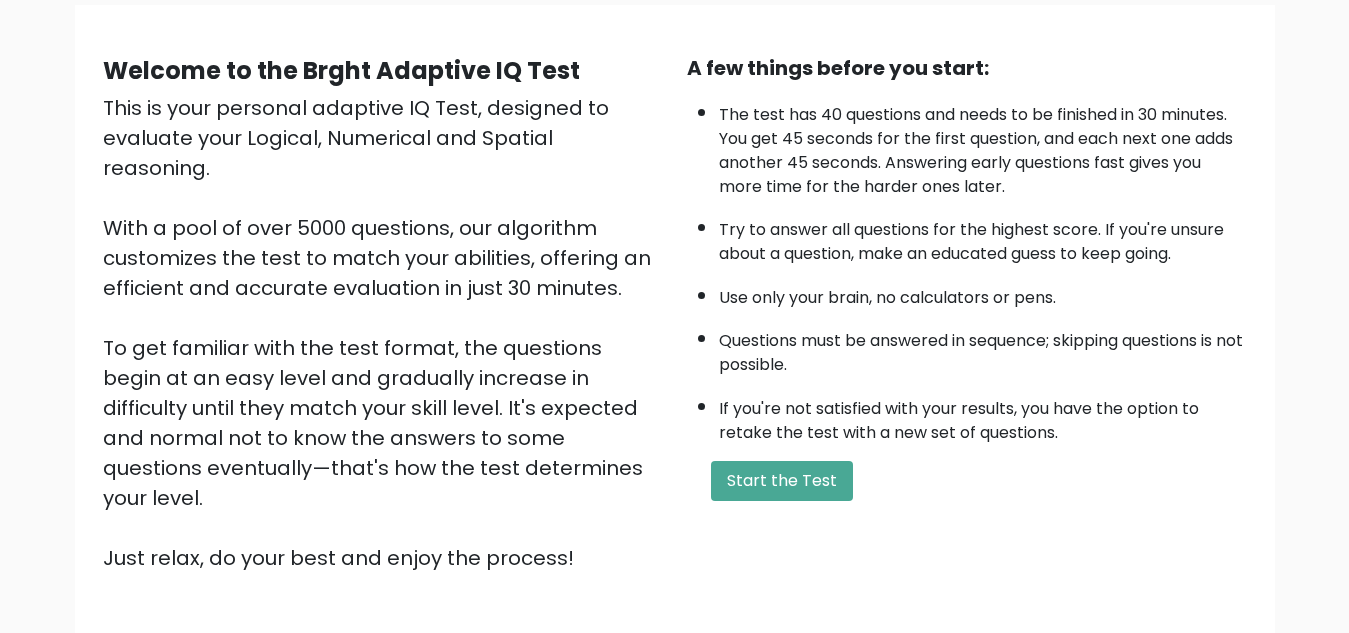 scroll, scrollTop: 153, scrollLeft: 0, axis: vertical 